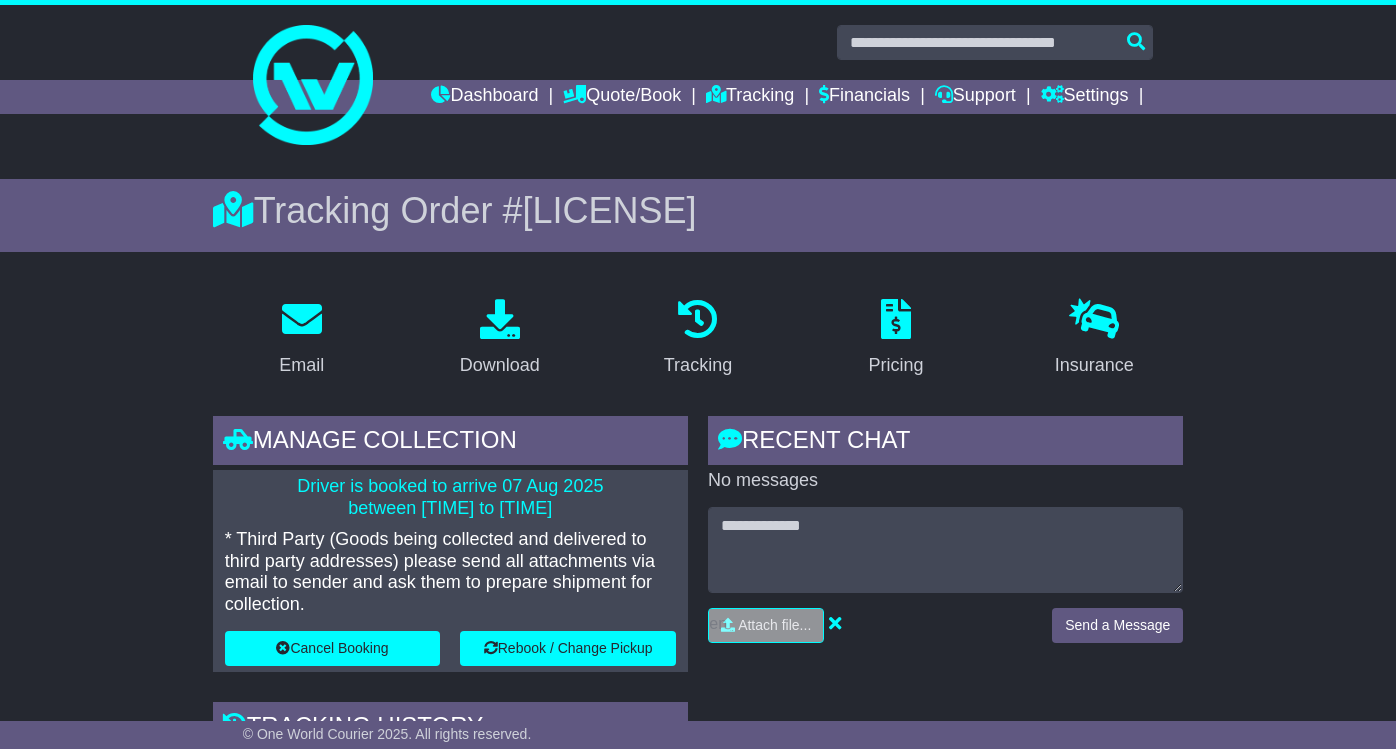 click on "Dashboard" at bounding box center (484, 97) 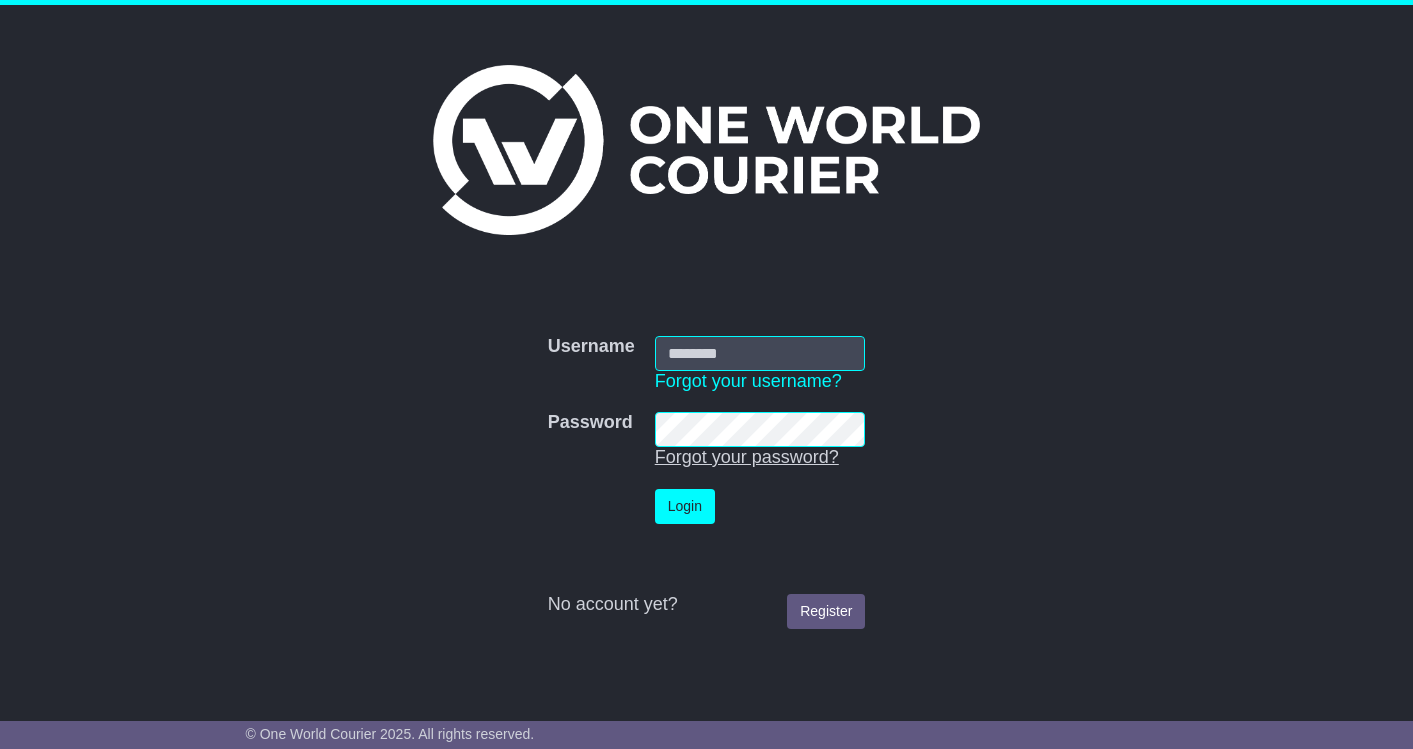 scroll, scrollTop: 0, scrollLeft: 0, axis: both 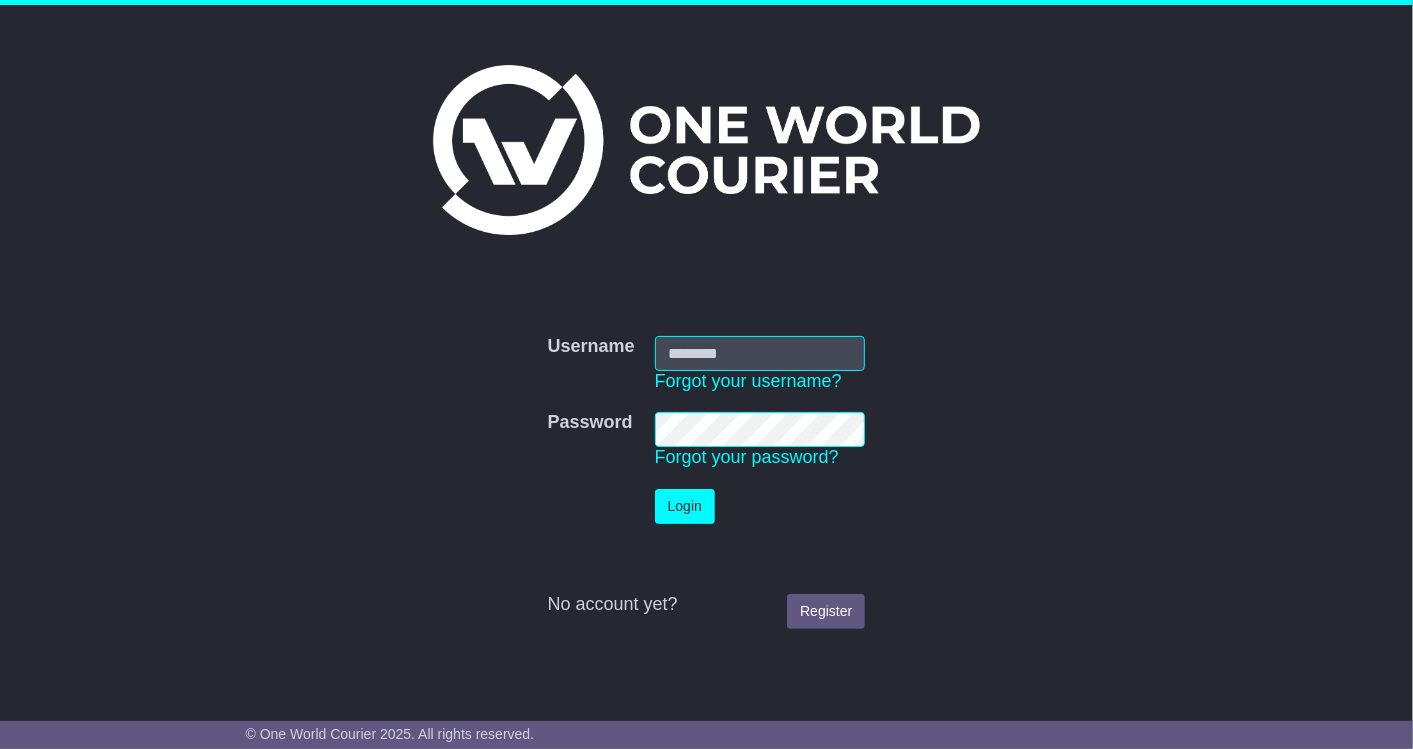type on "**********" 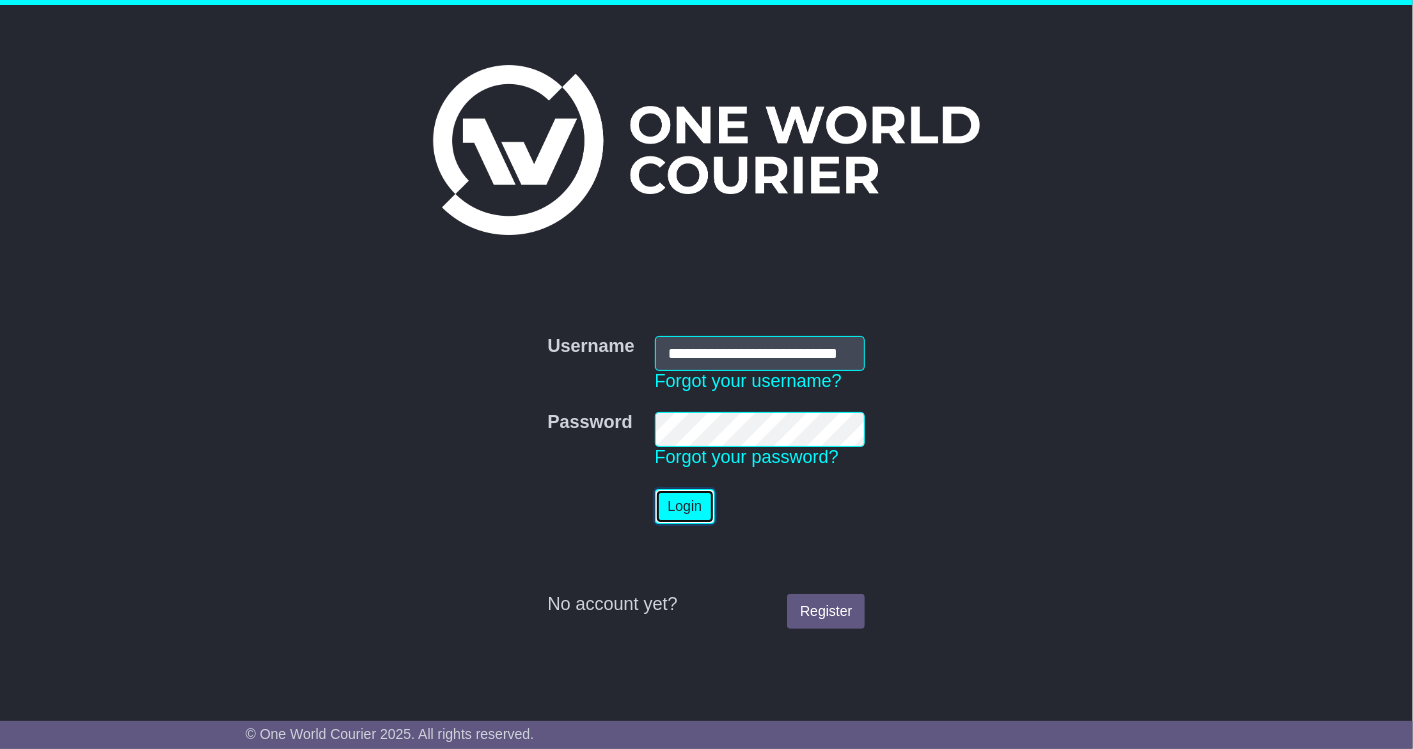 click on "Login" at bounding box center (685, 506) 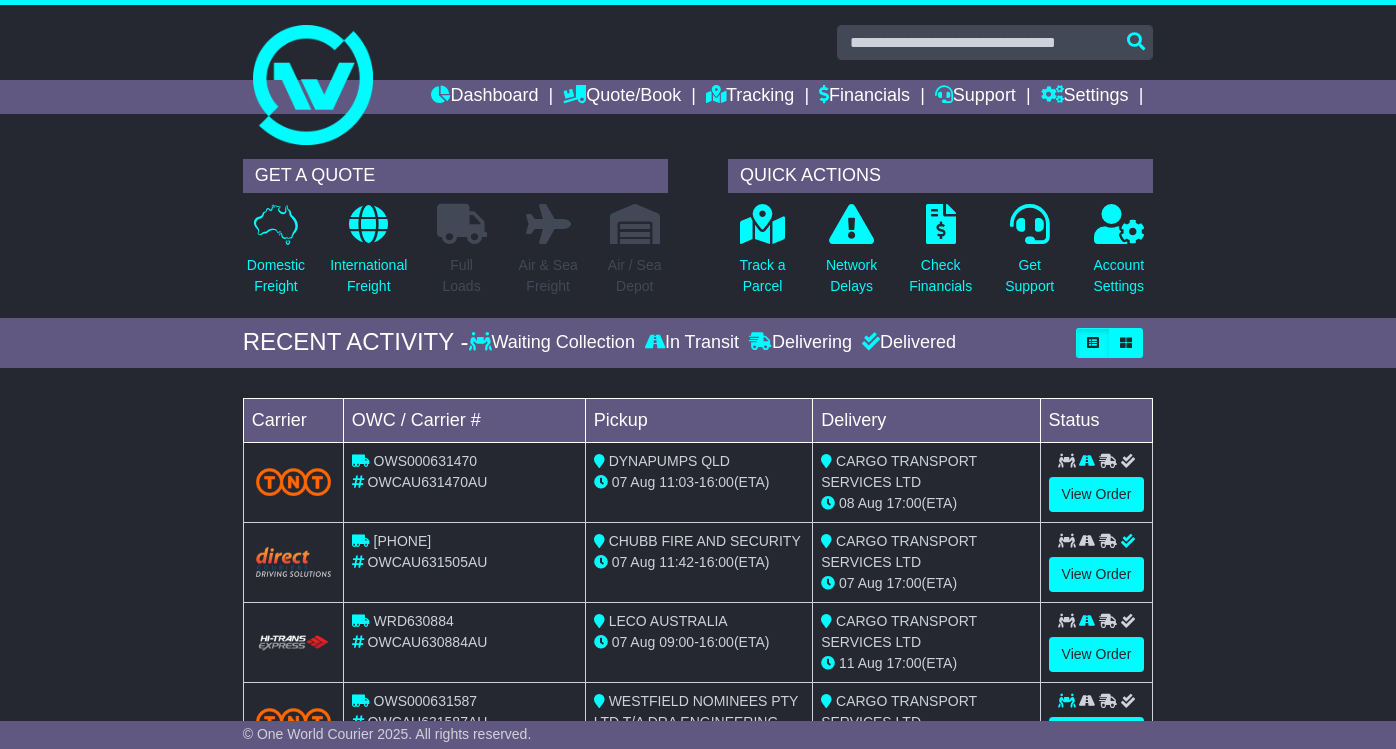 scroll, scrollTop: 0, scrollLeft: 0, axis: both 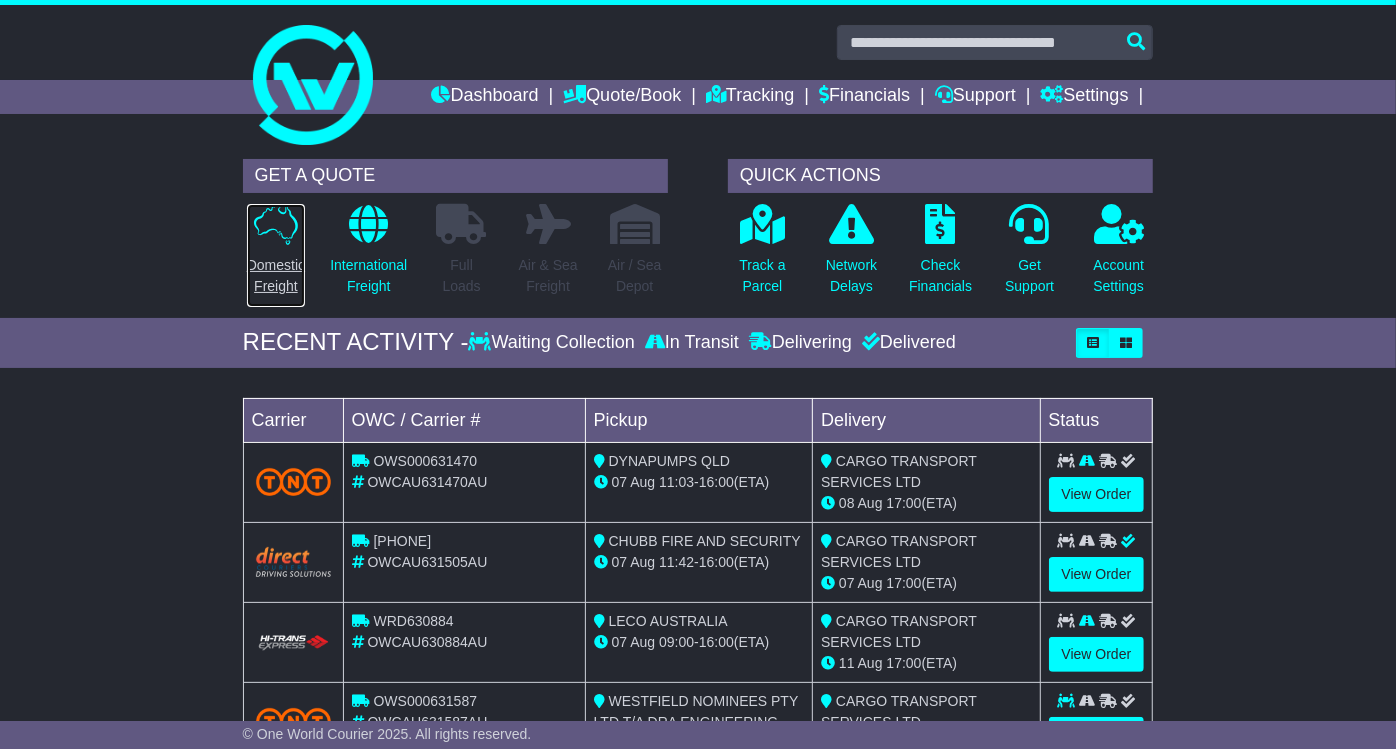 click on "Domestic Freight" at bounding box center [276, 276] 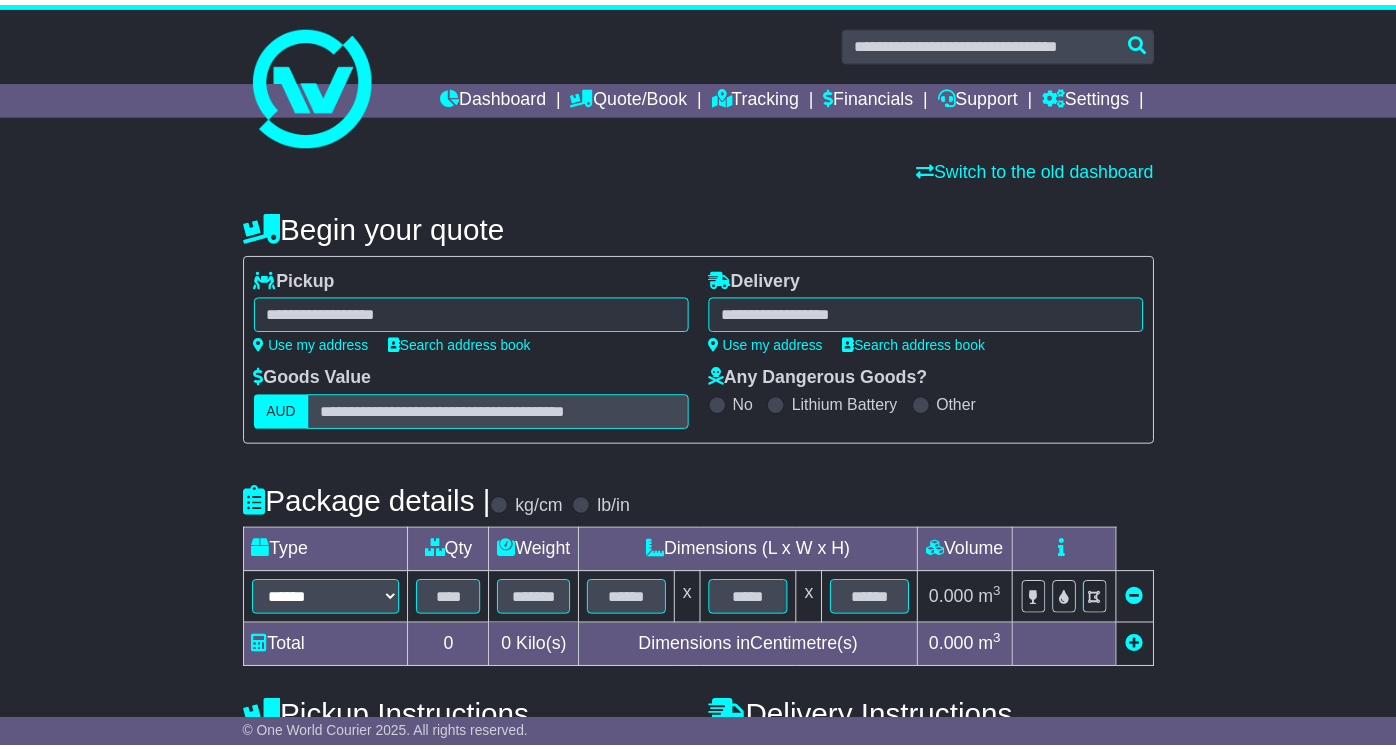scroll, scrollTop: 0, scrollLeft: 0, axis: both 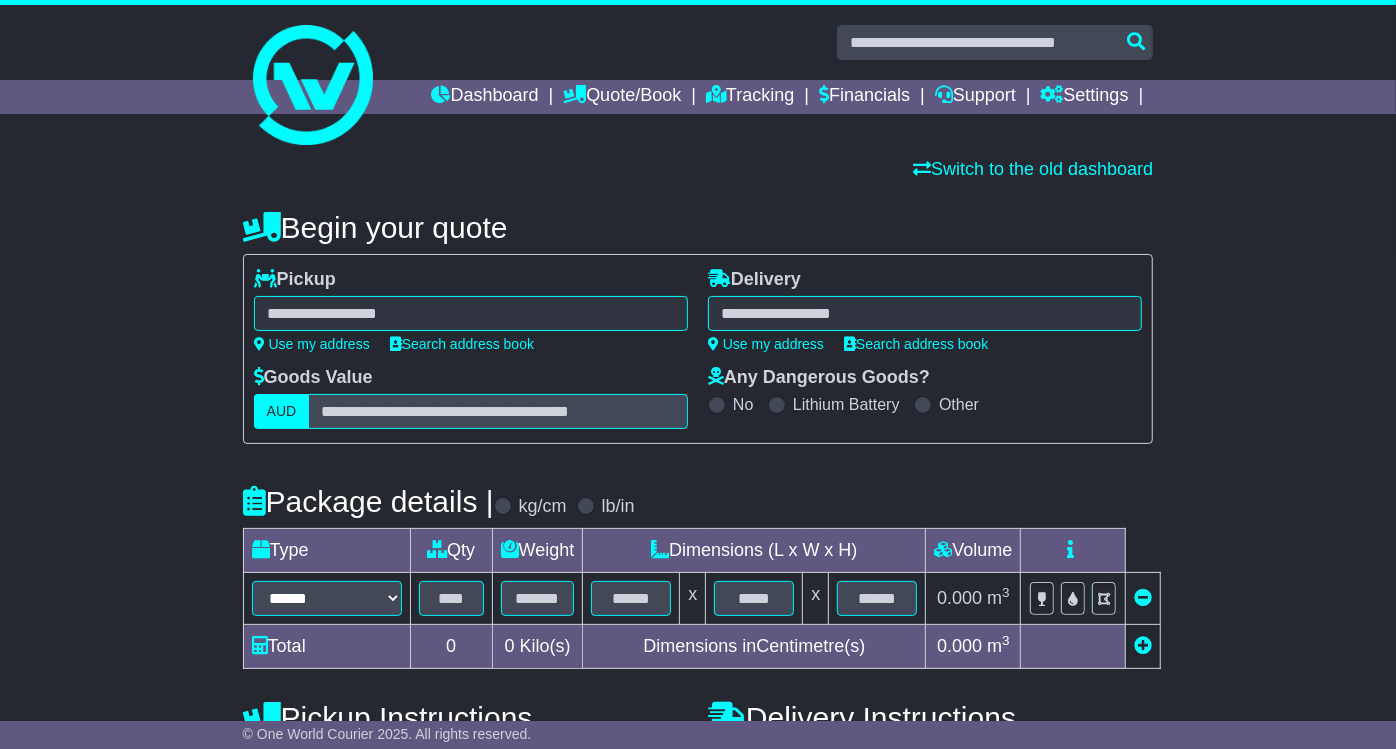 click at bounding box center (471, 313) 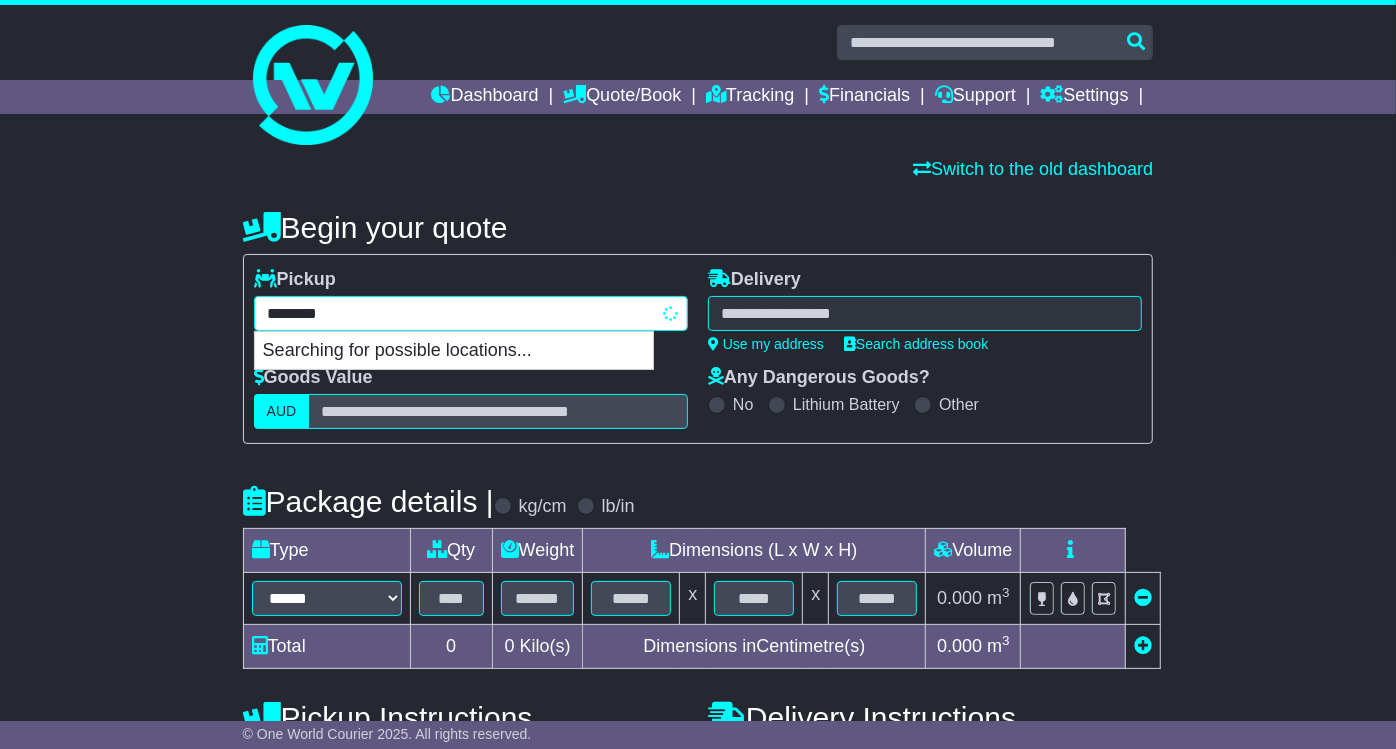 type on "*********" 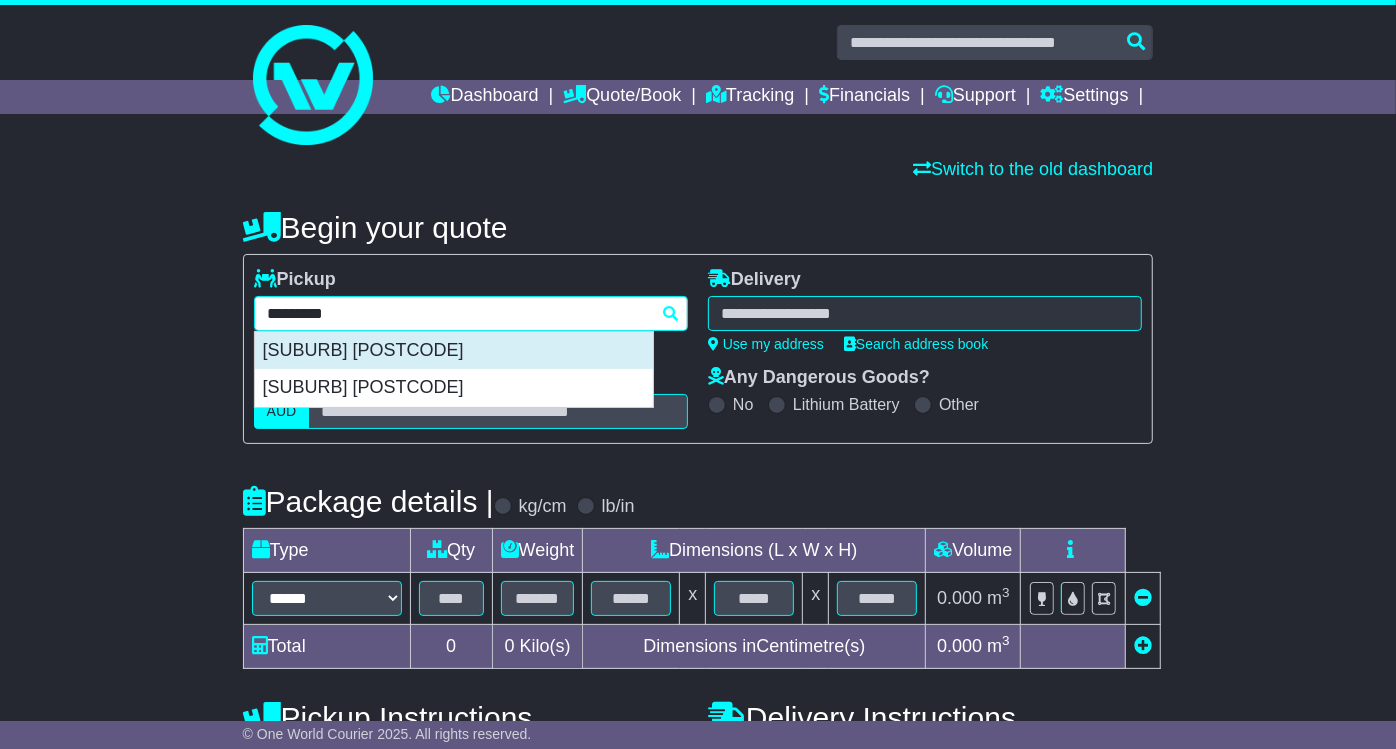 click on "NORTHGATE 4013" at bounding box center (454, 351) 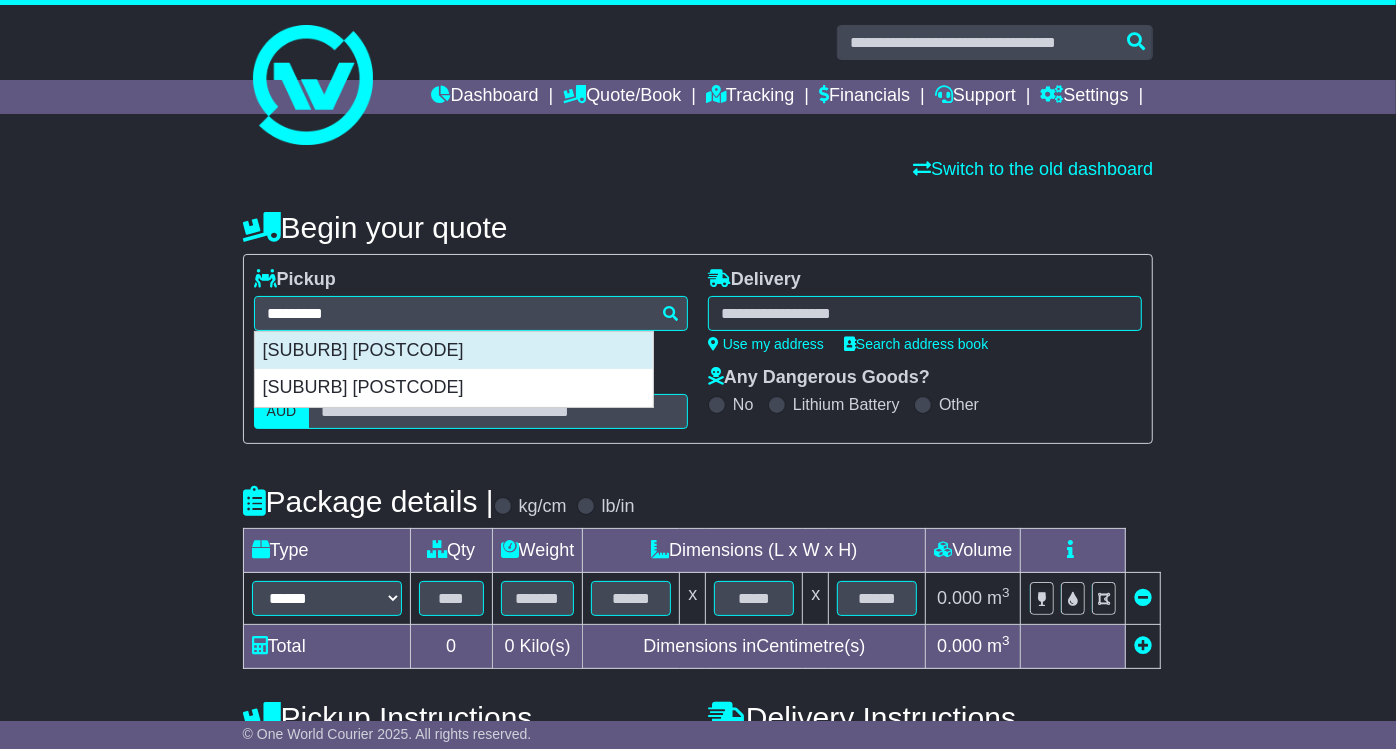 type on "**********" 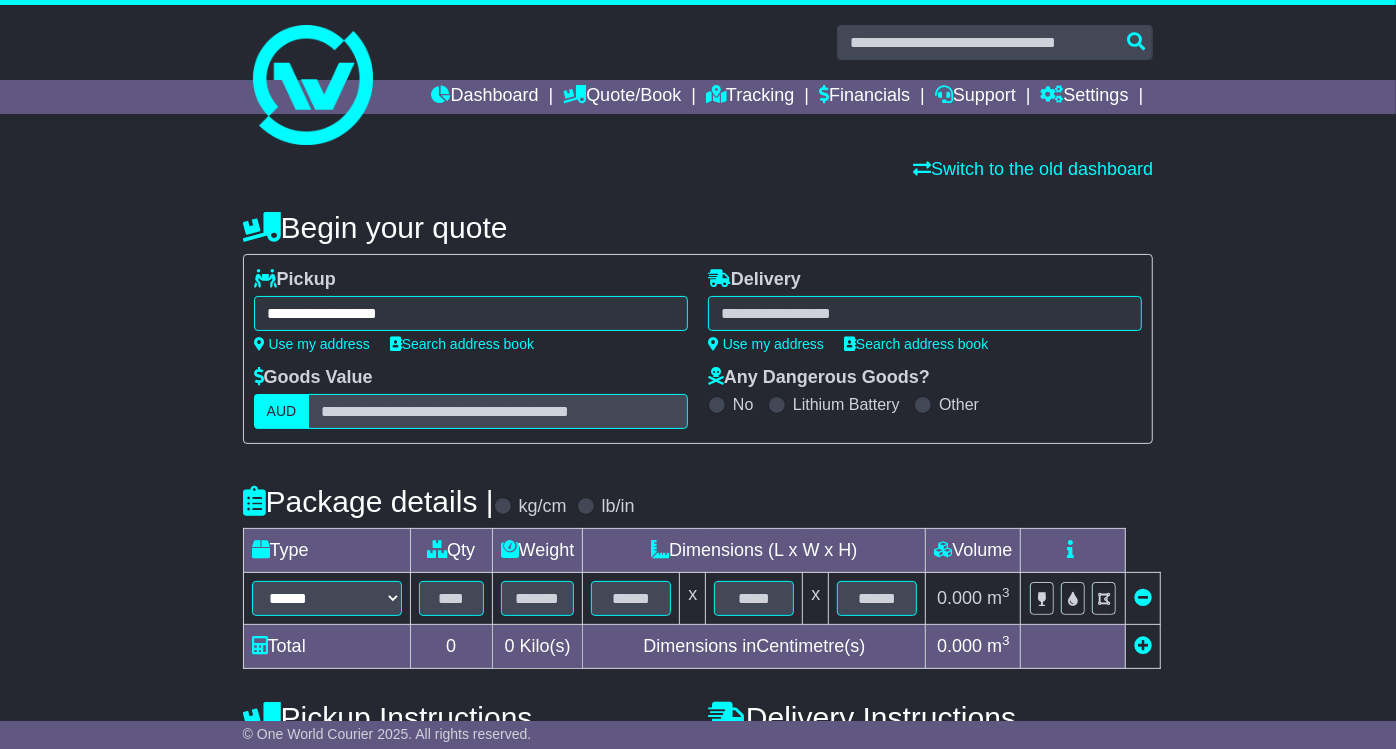 click at bounding box center [925, 313] 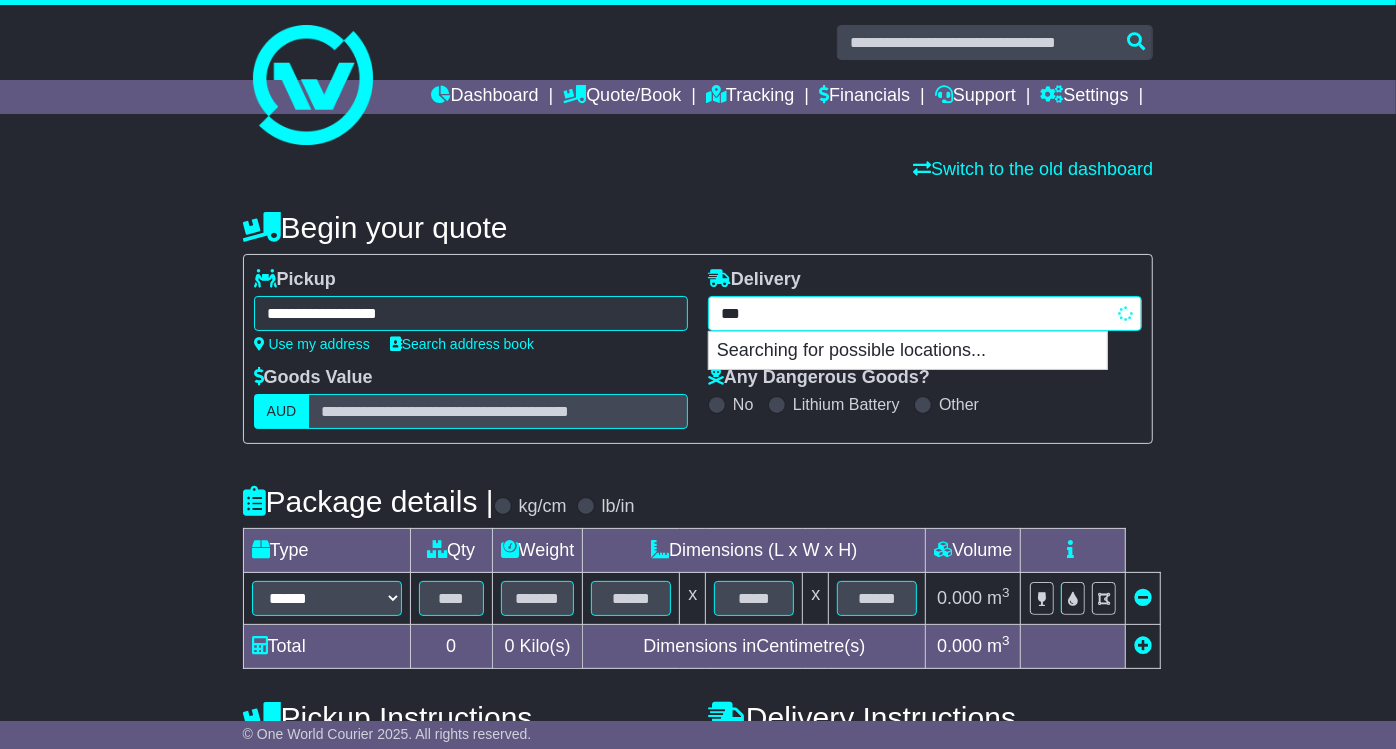 type on "****" 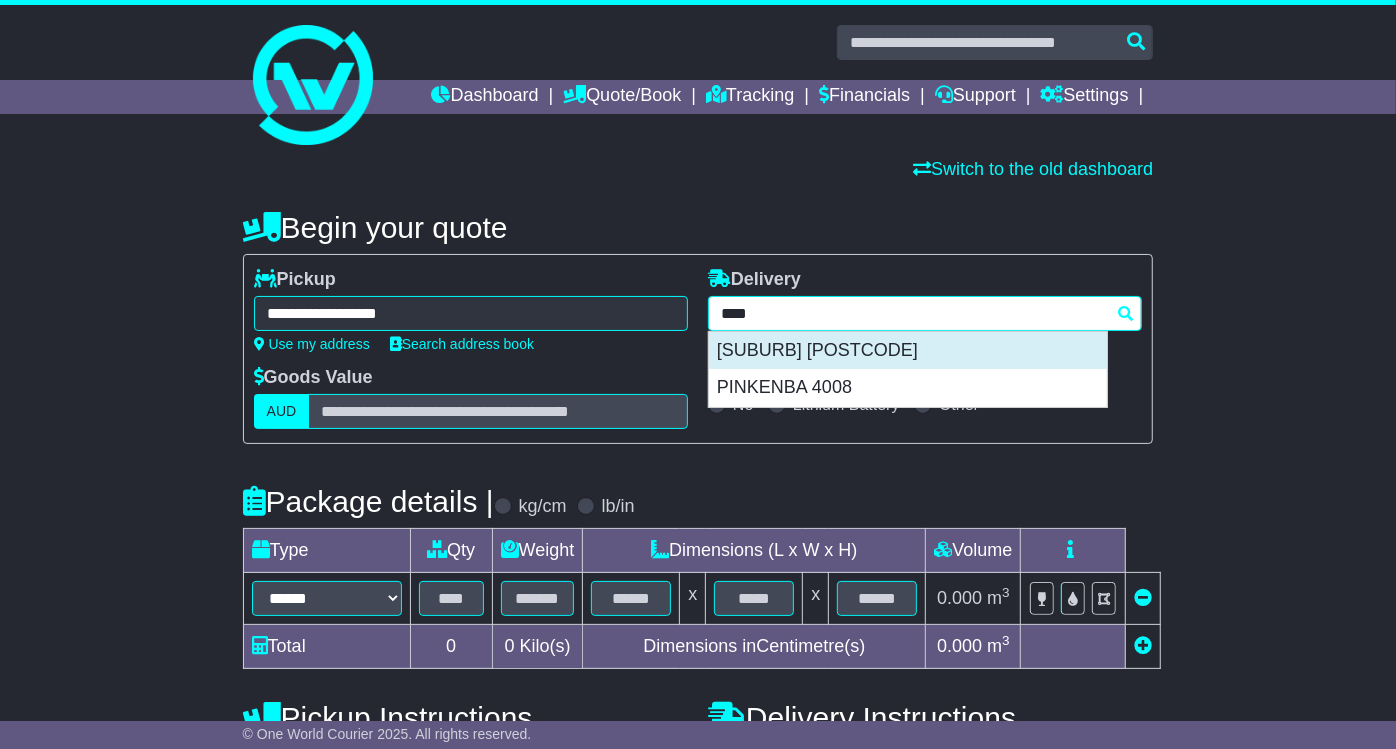 click on "BRISBANE AIRPORT 4008" at bounding box center [908, 351] 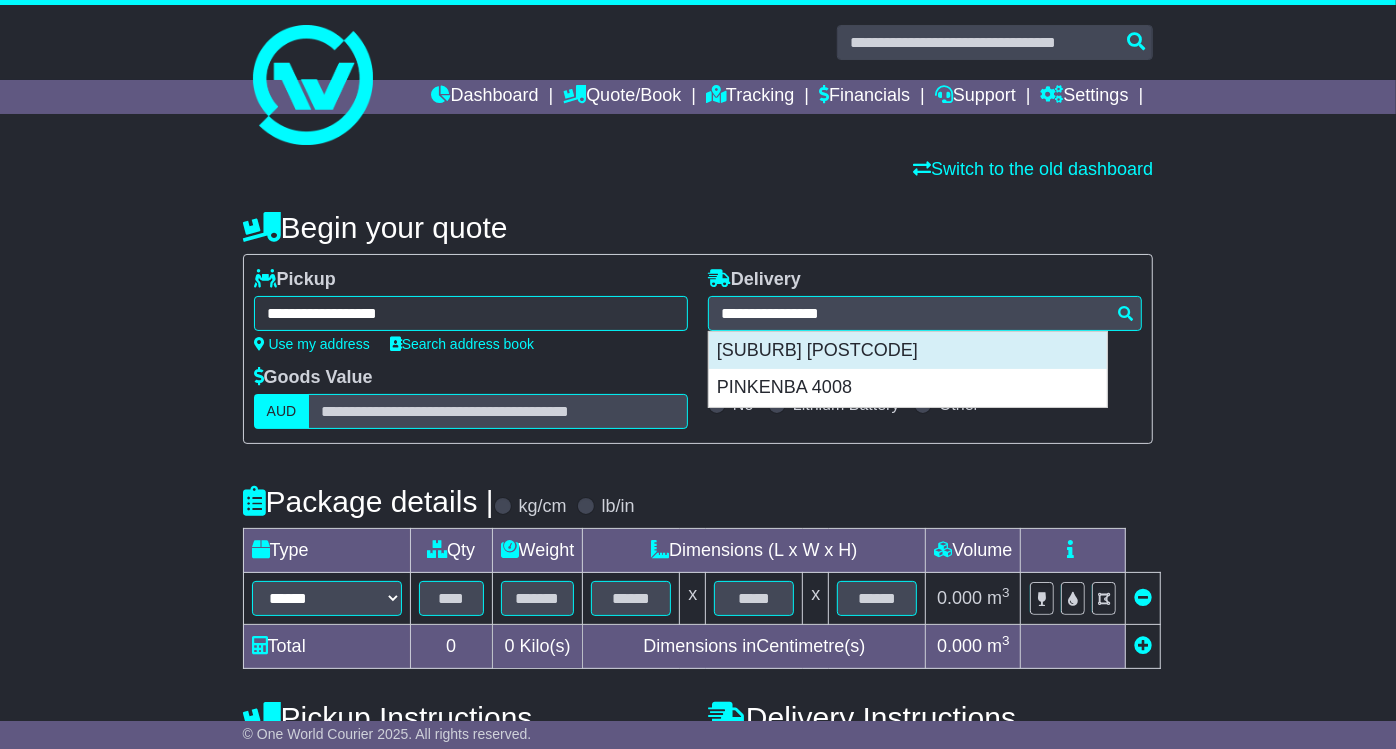 type on "**********" 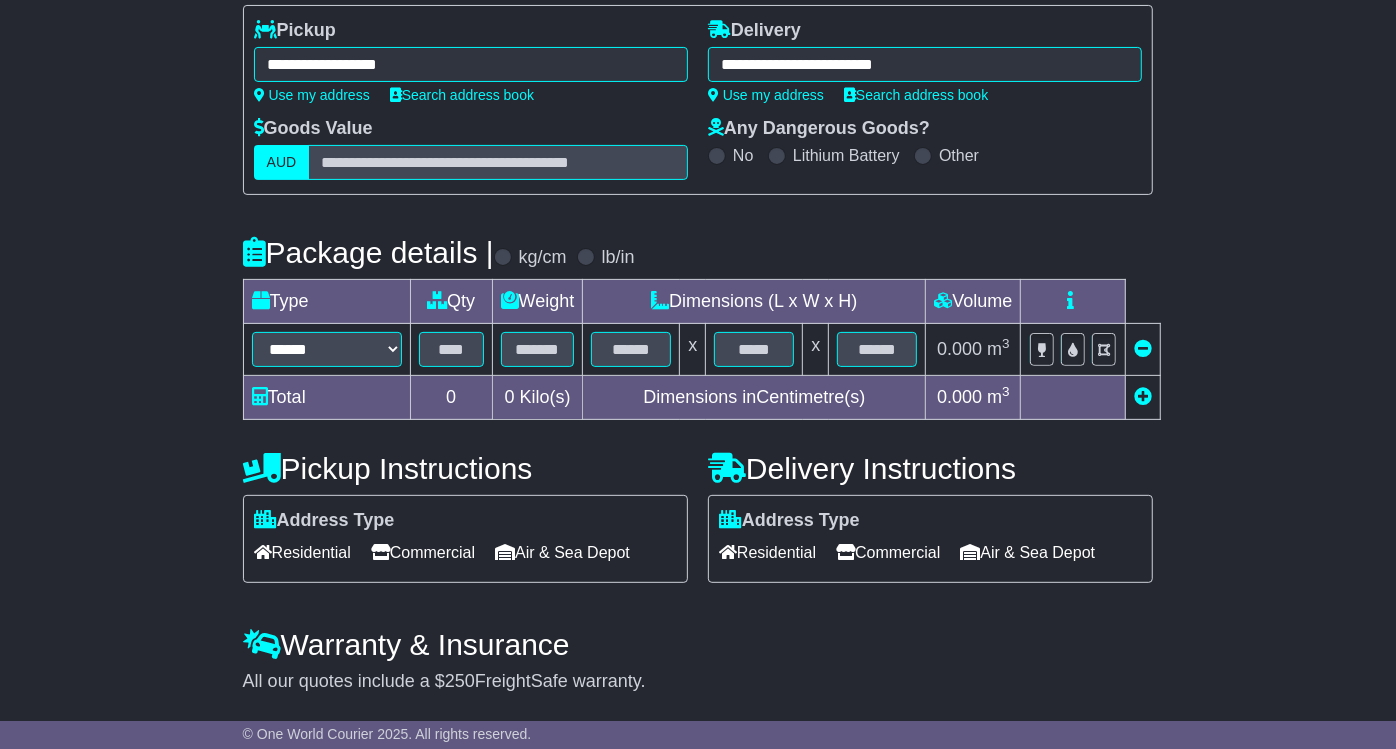 scroll, scrollTop: 304, scrollLeft: 0, axis: vertical 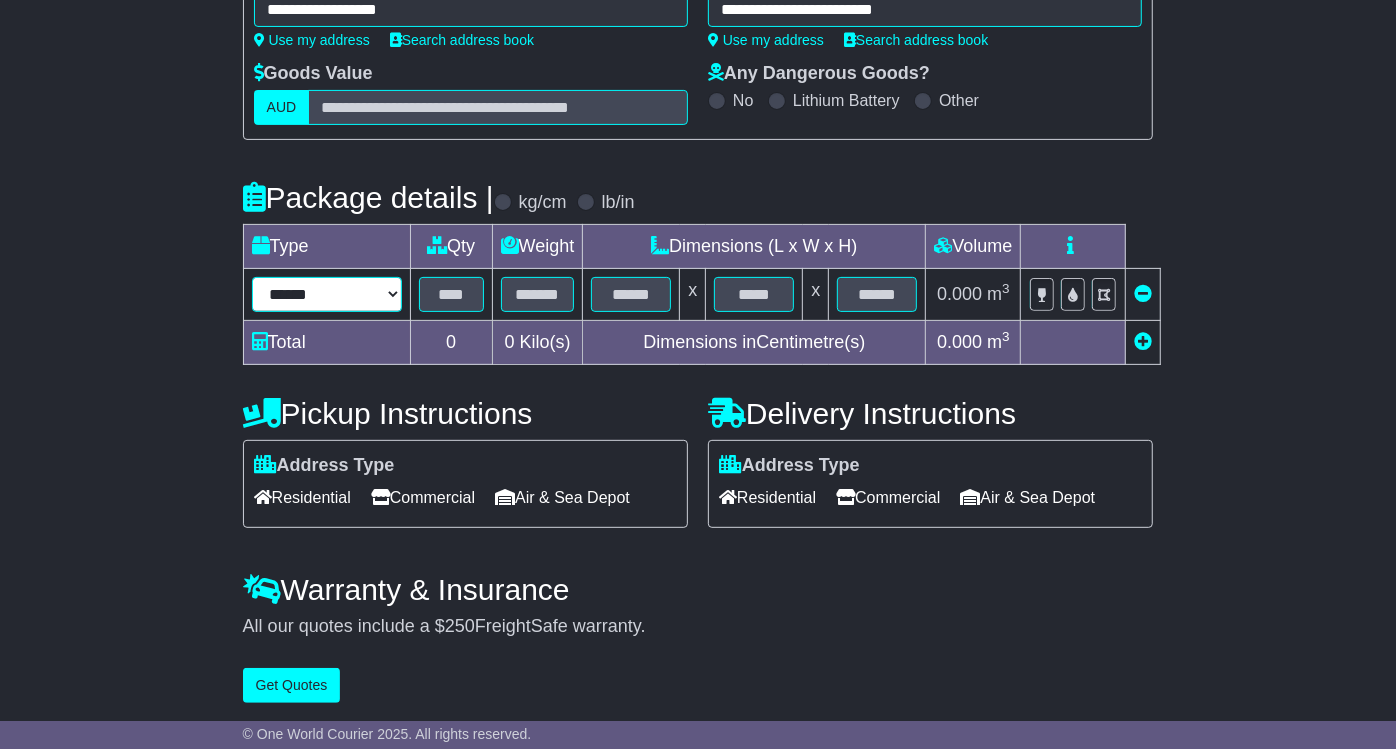 drag, startPoint x: 374, startPoint y: 282, endPoint x: 371, endPoint y: 301, distance: 19.235384 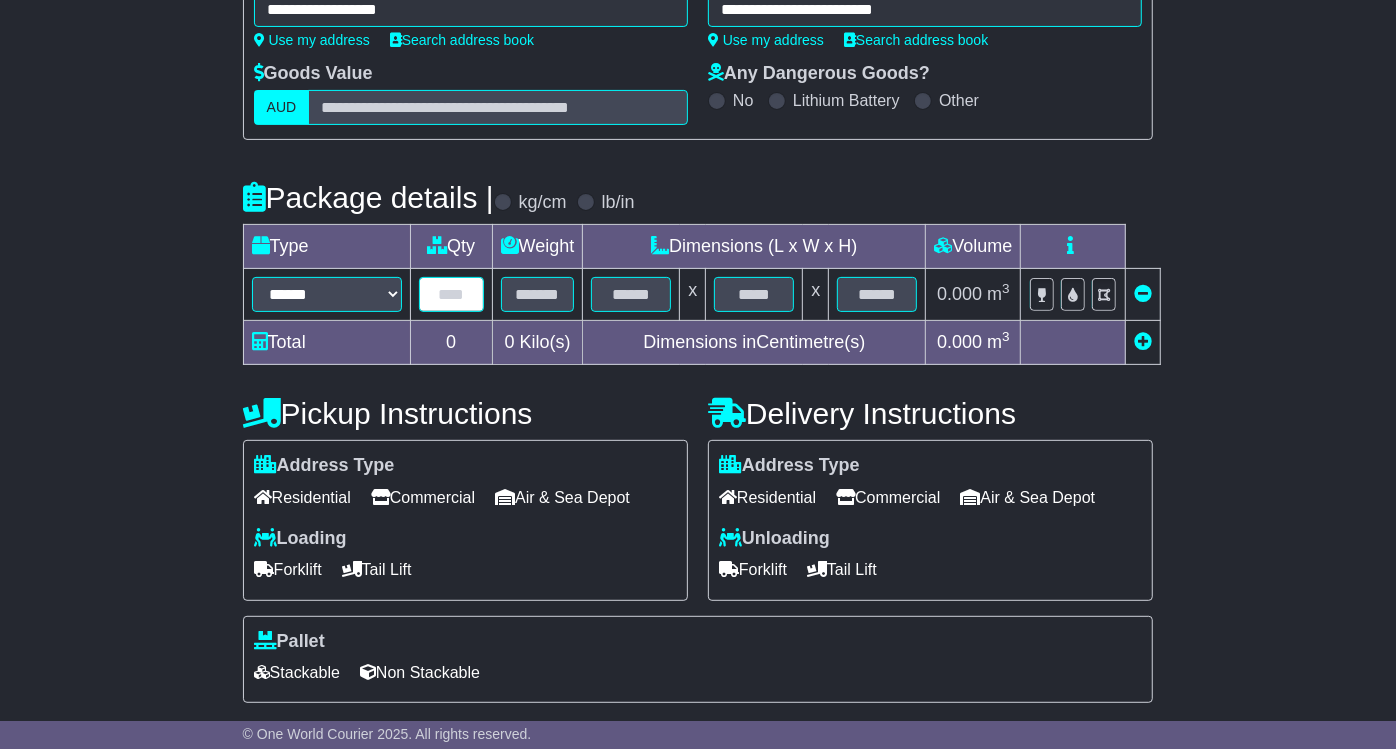 click at bounding box center [451, 294] 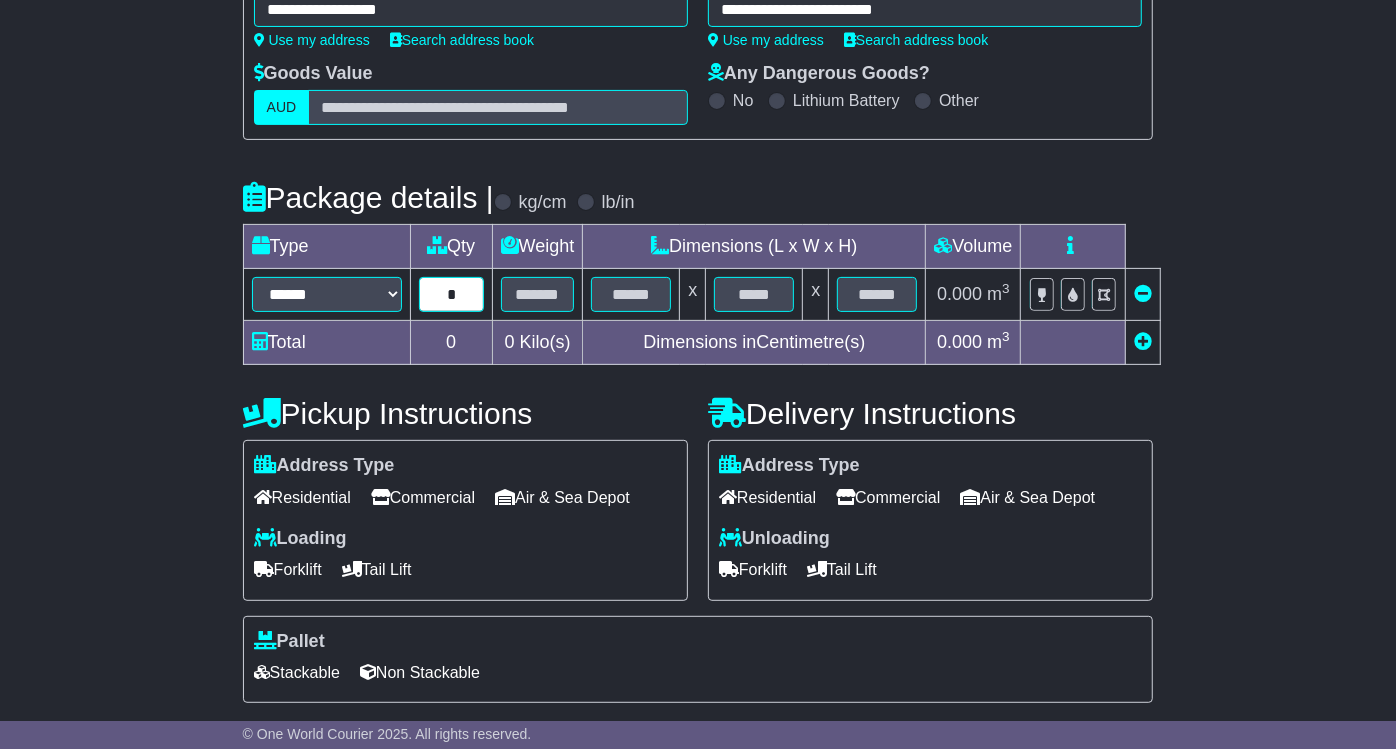 type on "*" 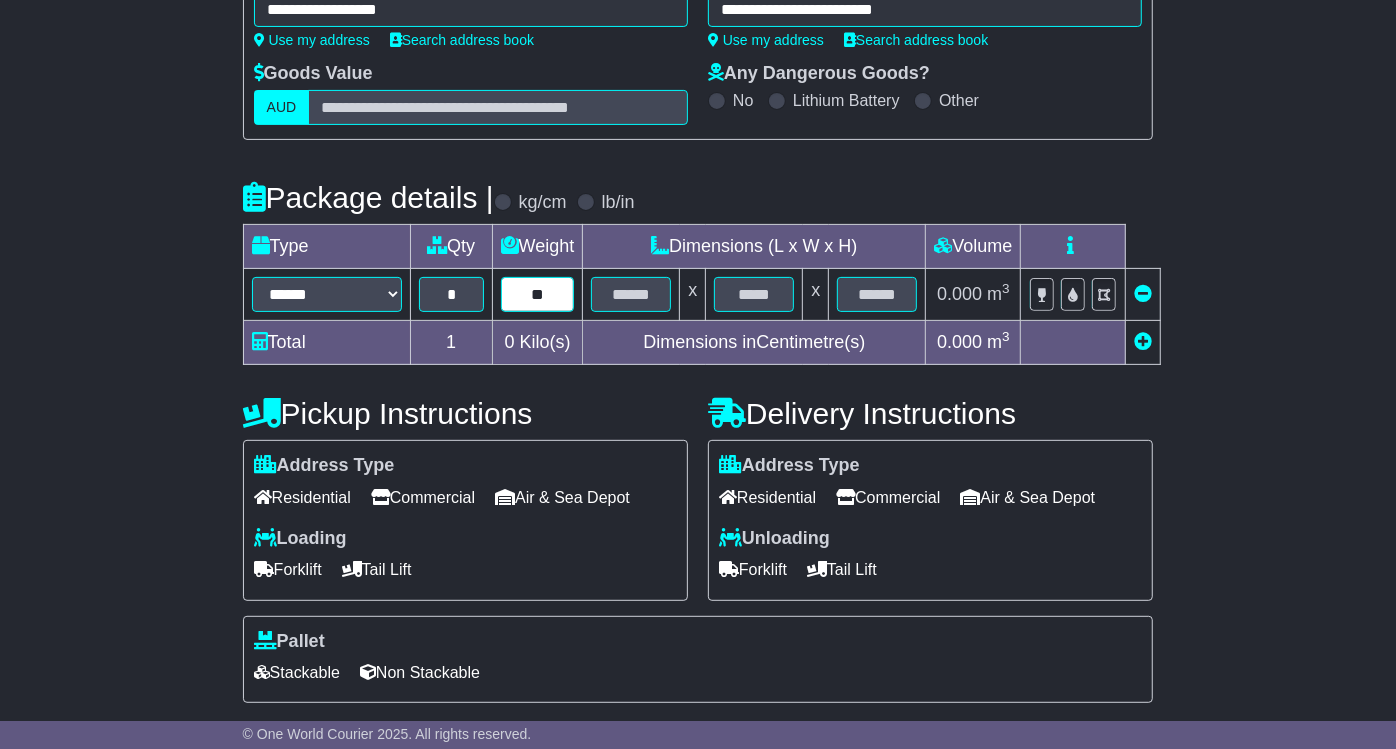 type on "**" 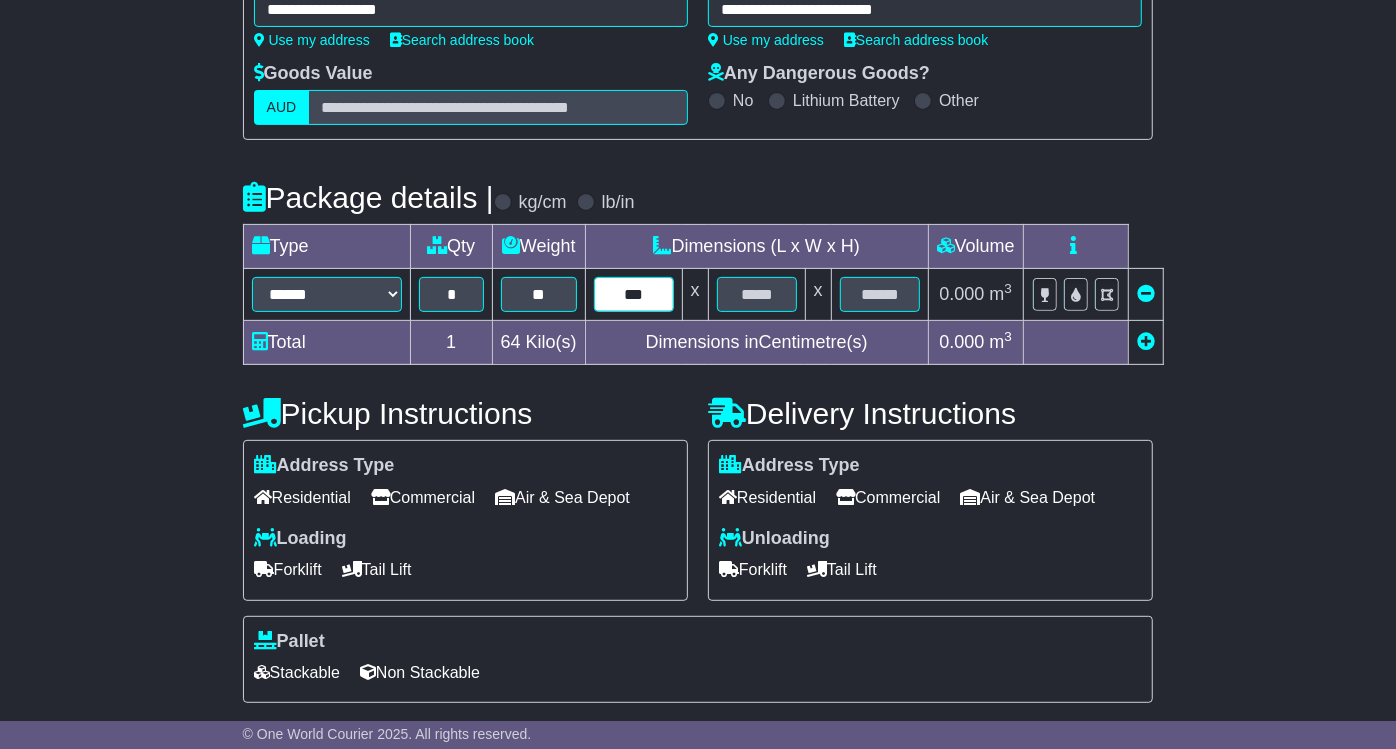 type on "***" 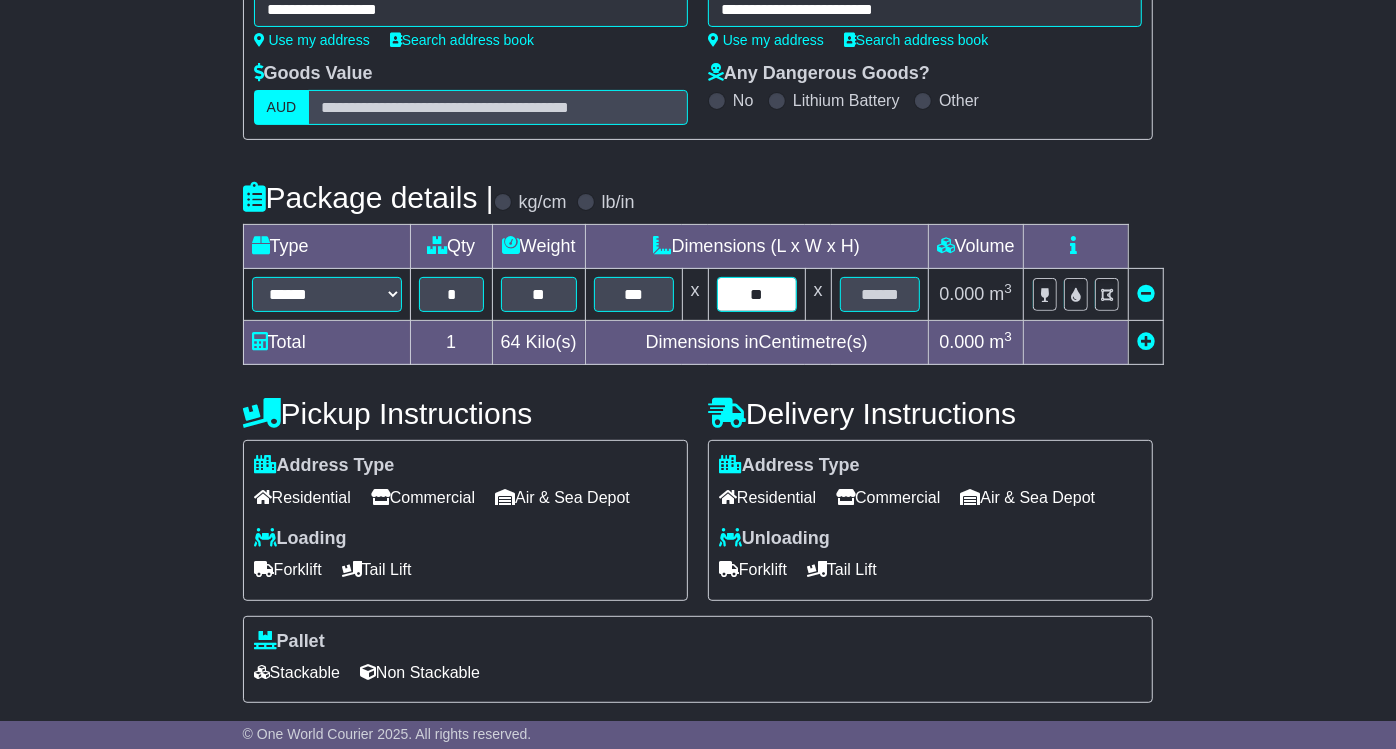 type on "**" 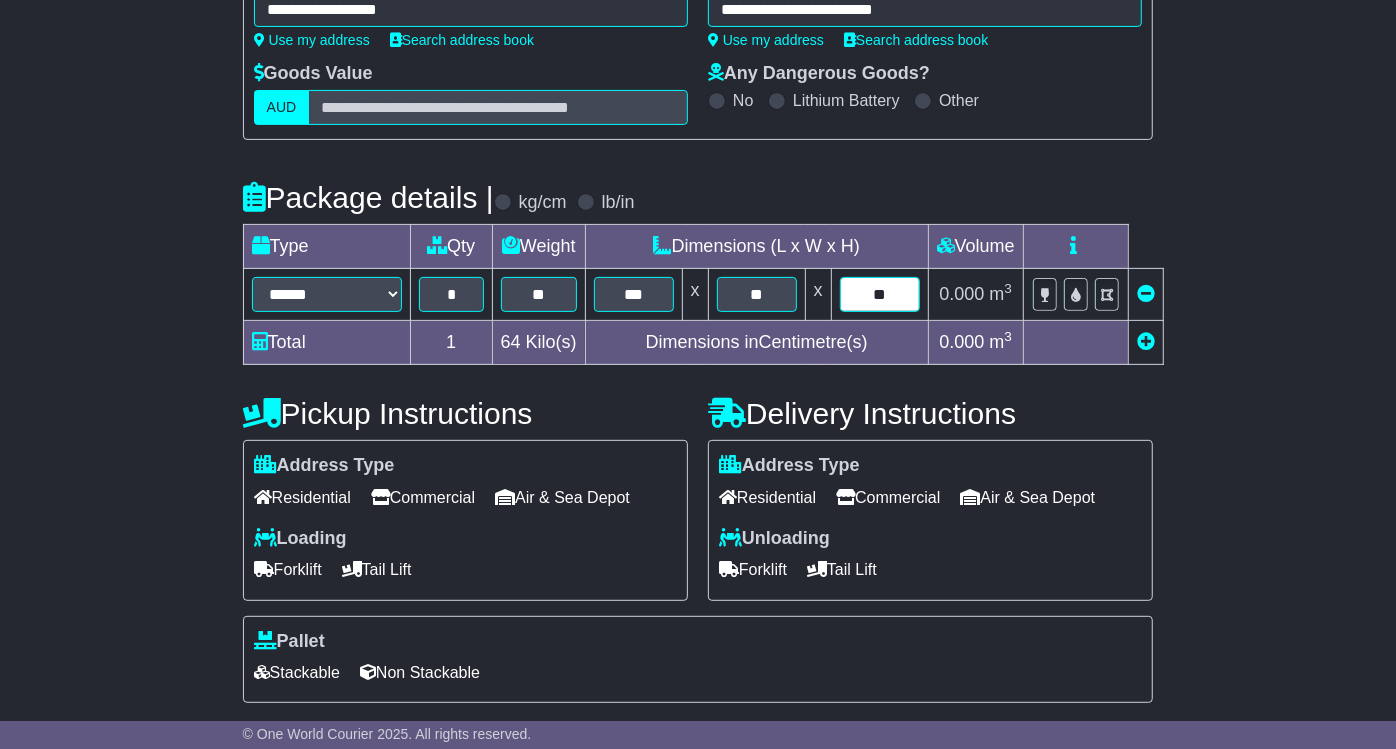 type on "**" 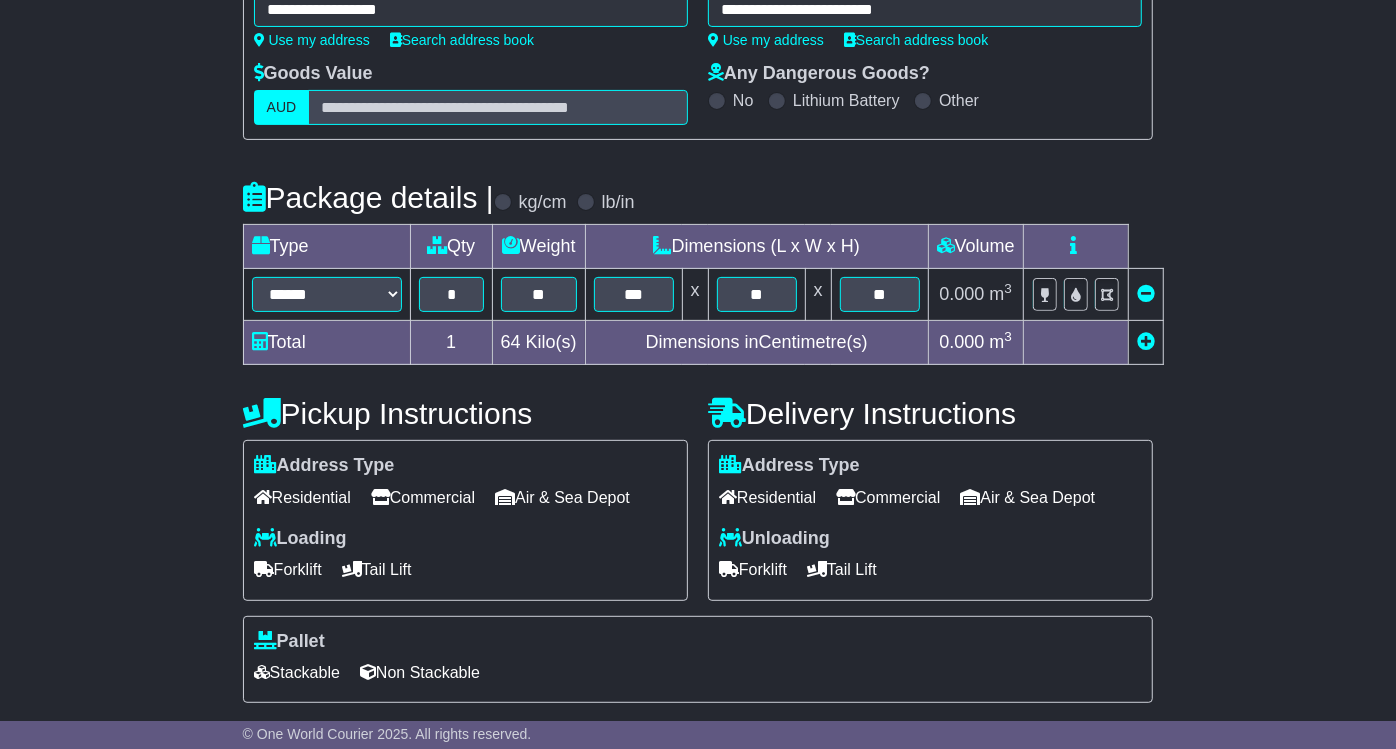 scroll, scrollTop: 479, scrollLeft: 0, axis: vertical 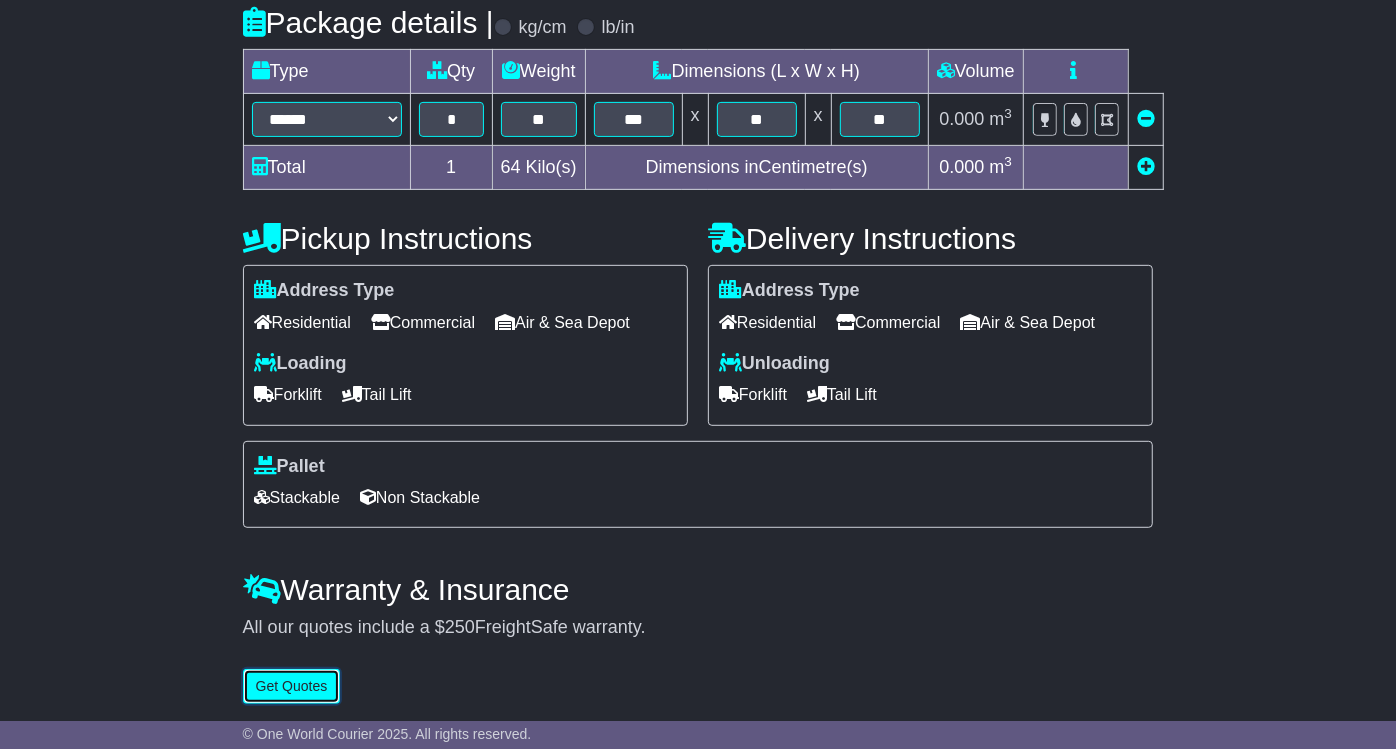 type 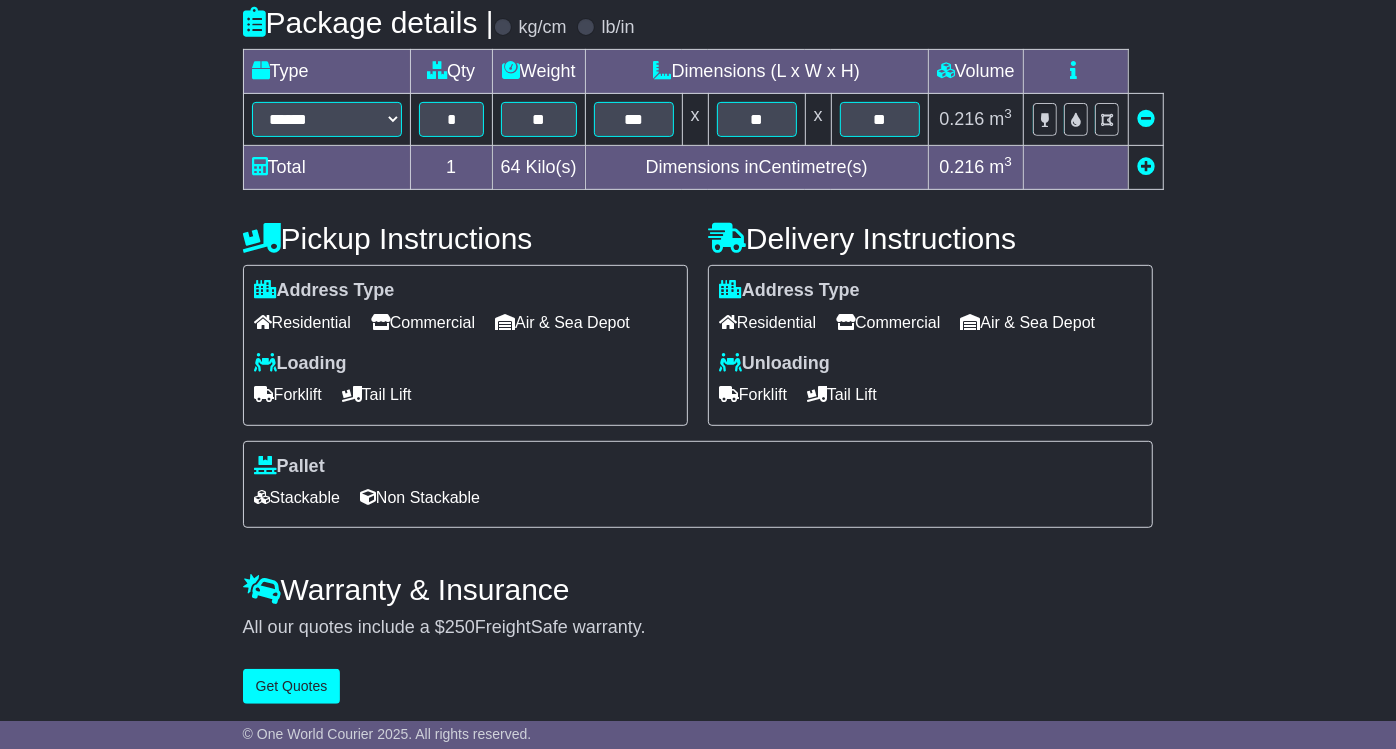 click on "Commercial" at bounding box center [423, 322] 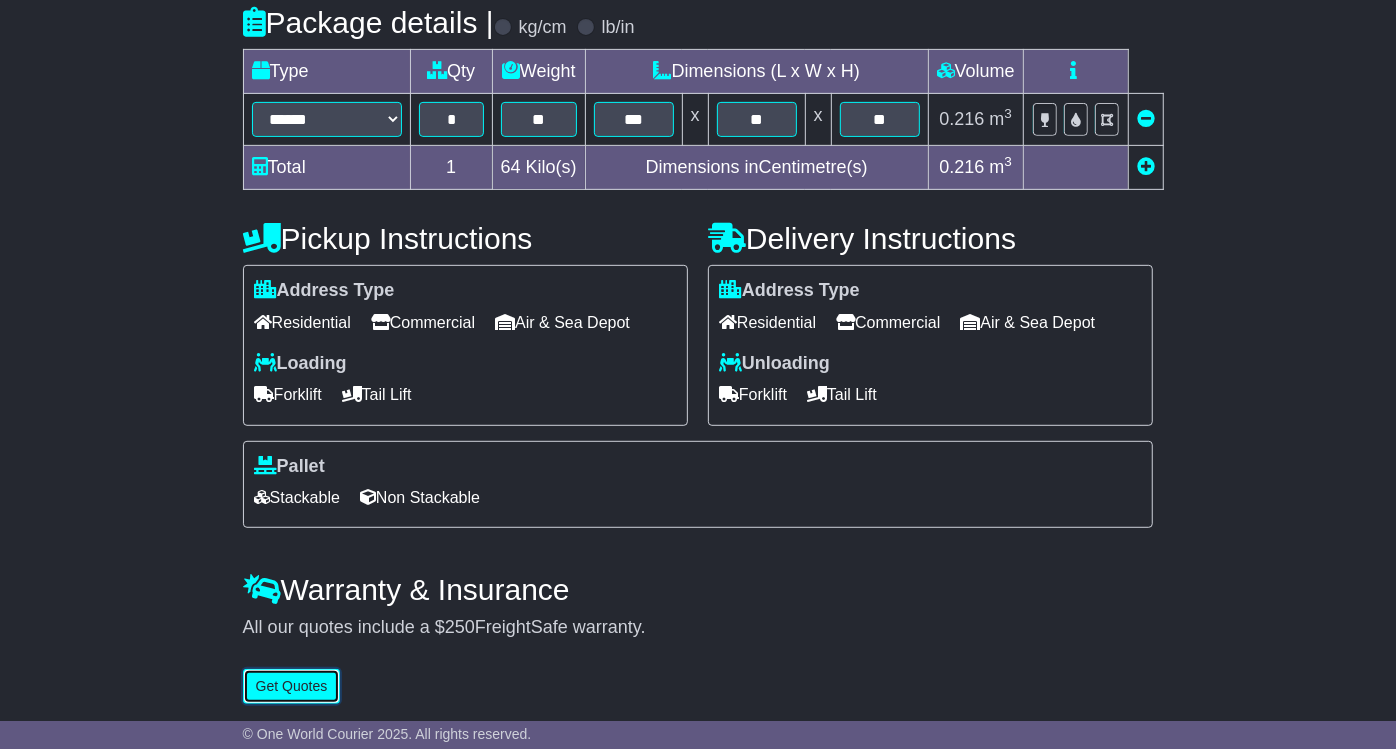 click on "Get Quotes" at bounding box center (292, 686) 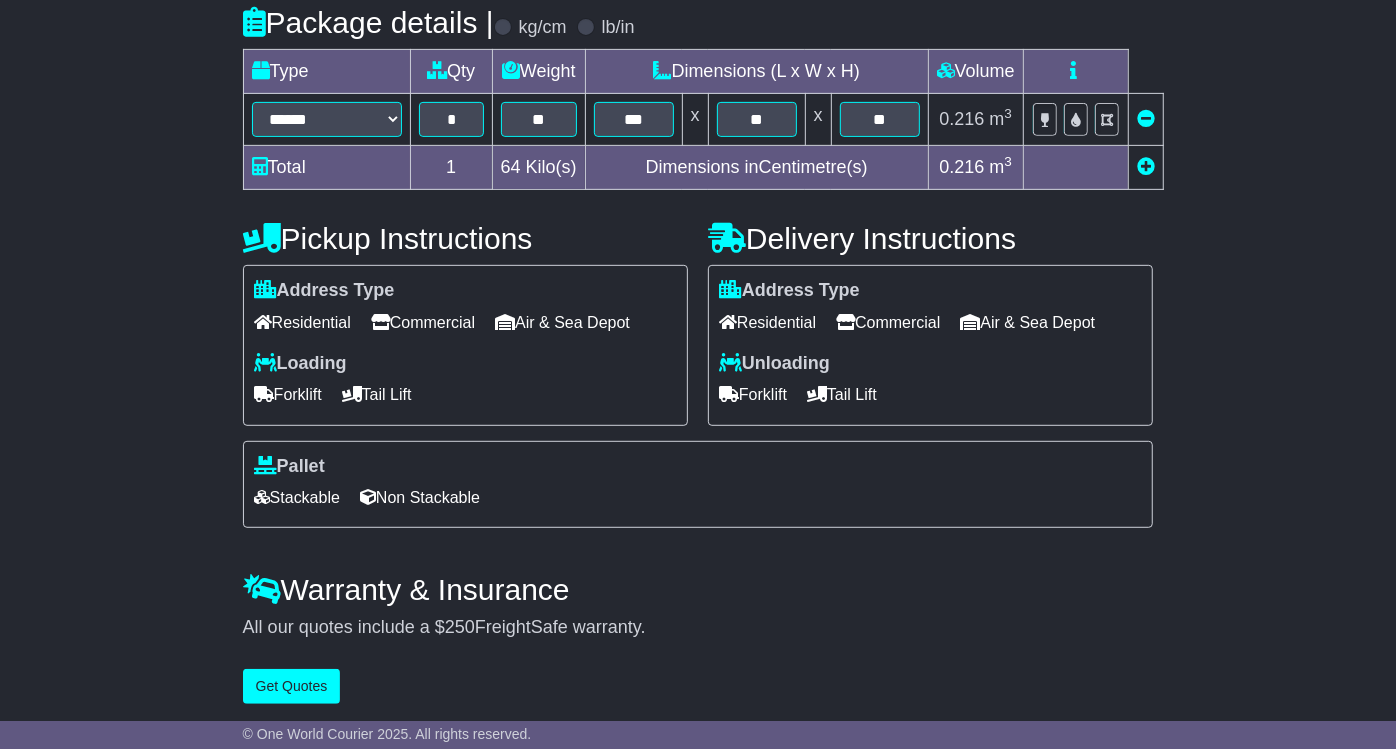 scroll, scrollTop: 0, scrollLeft: 0, axis: both 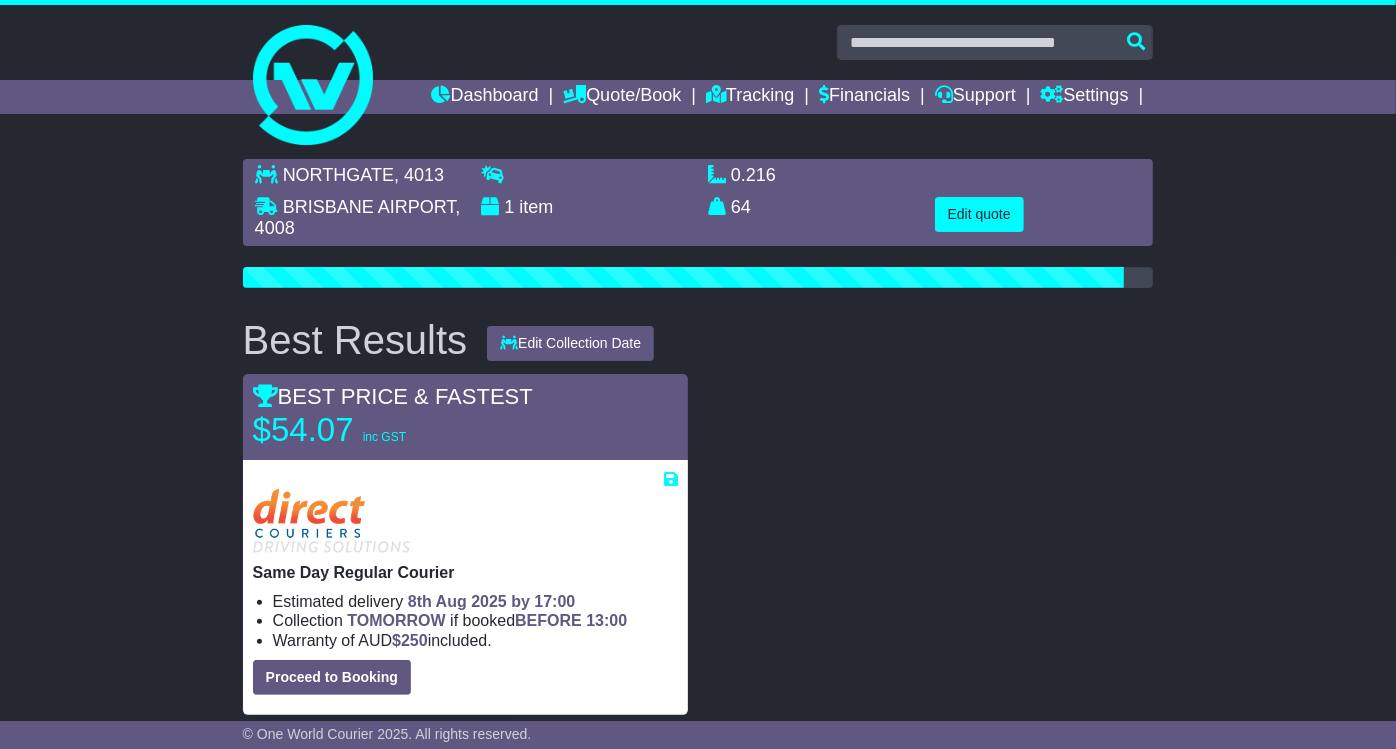 click on "NORTHGATE , 4013
BRISBANE AIRPORT , 4008
1   item
0.216
m 3
in 3
64  kg(s)  lb(s)" at bounding box center (698, 850) 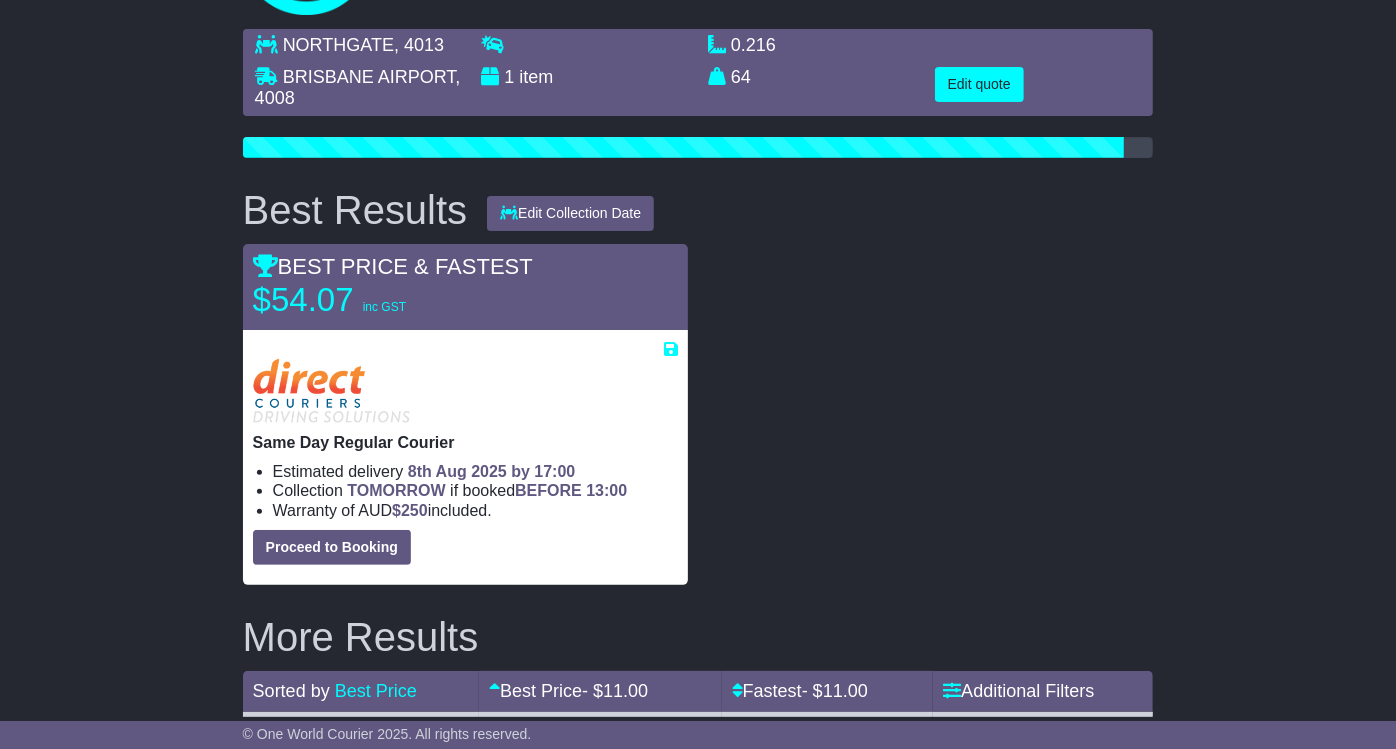 scroll, scrollTop: 0, scrollLeft: 0, axis: both 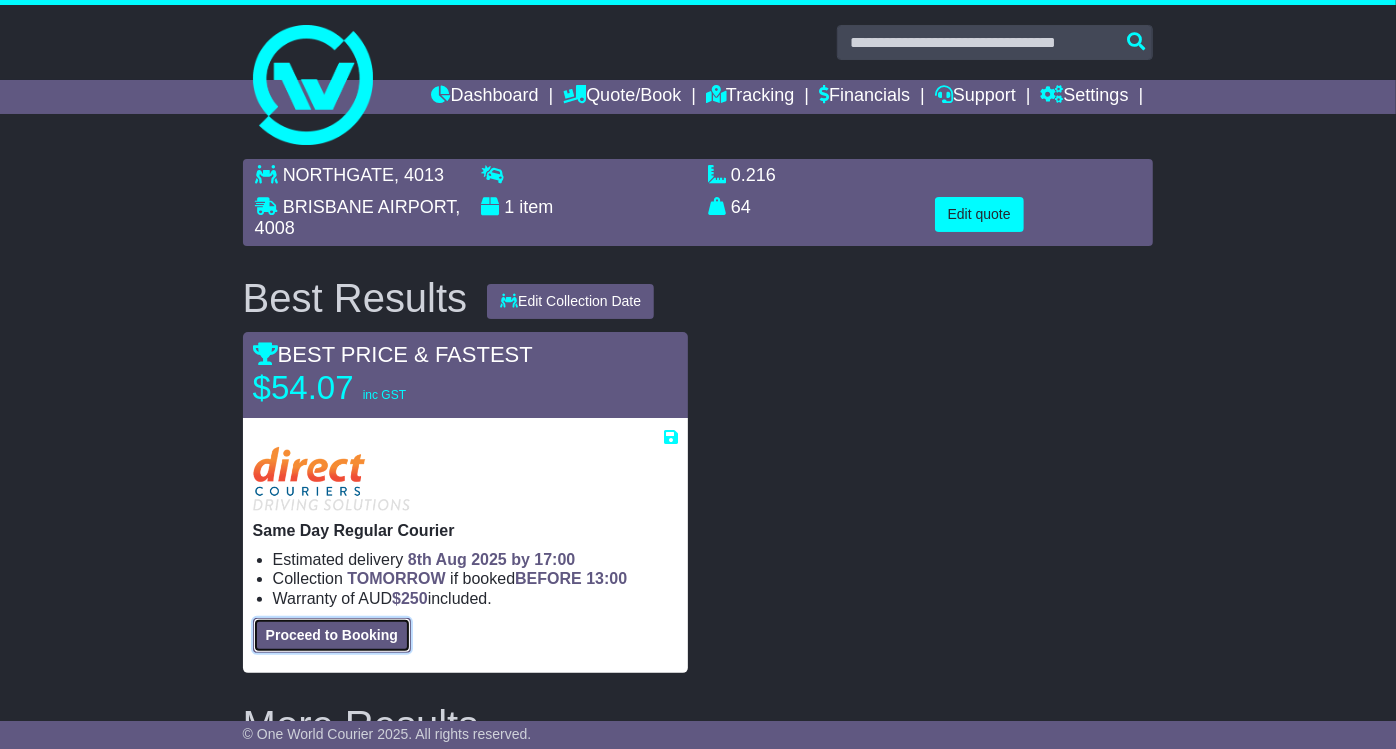 click on "Proceed to Booking" at bounding box center [332, 635] 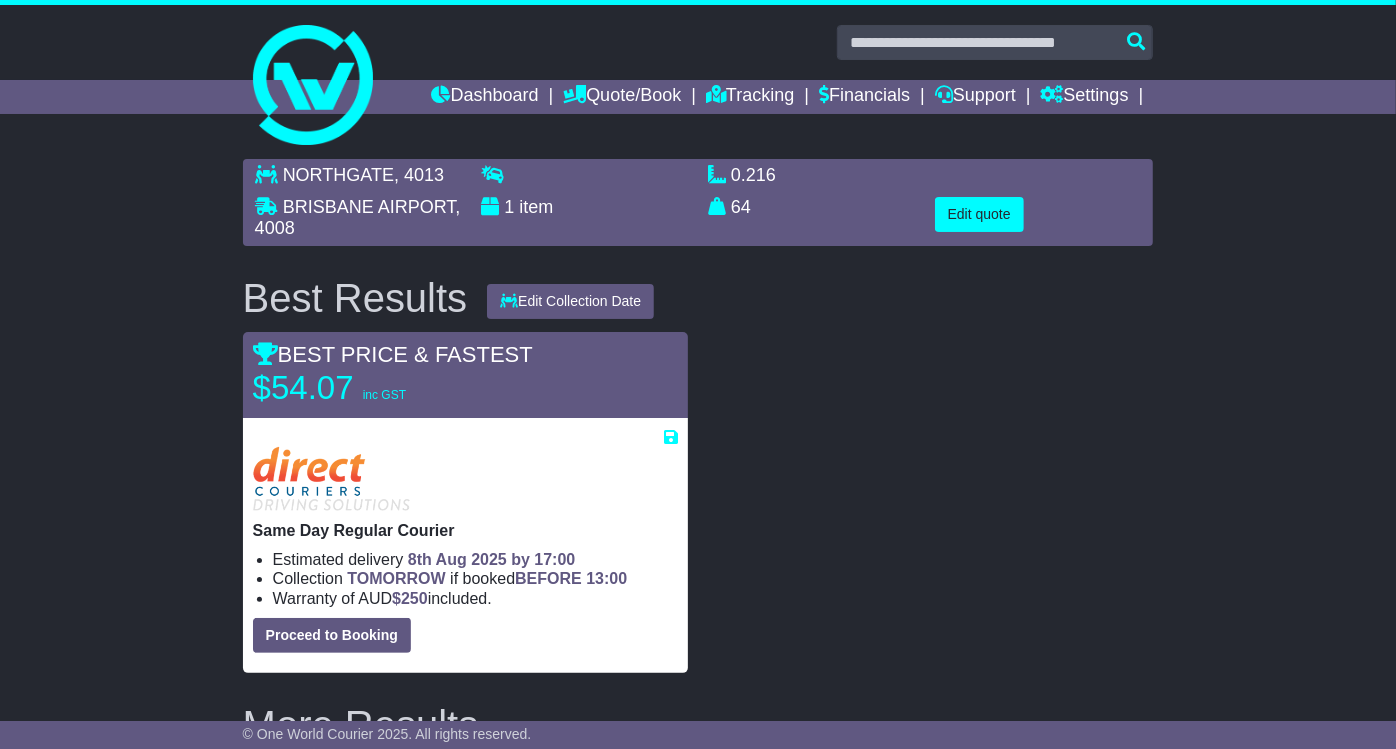 select on "*****" 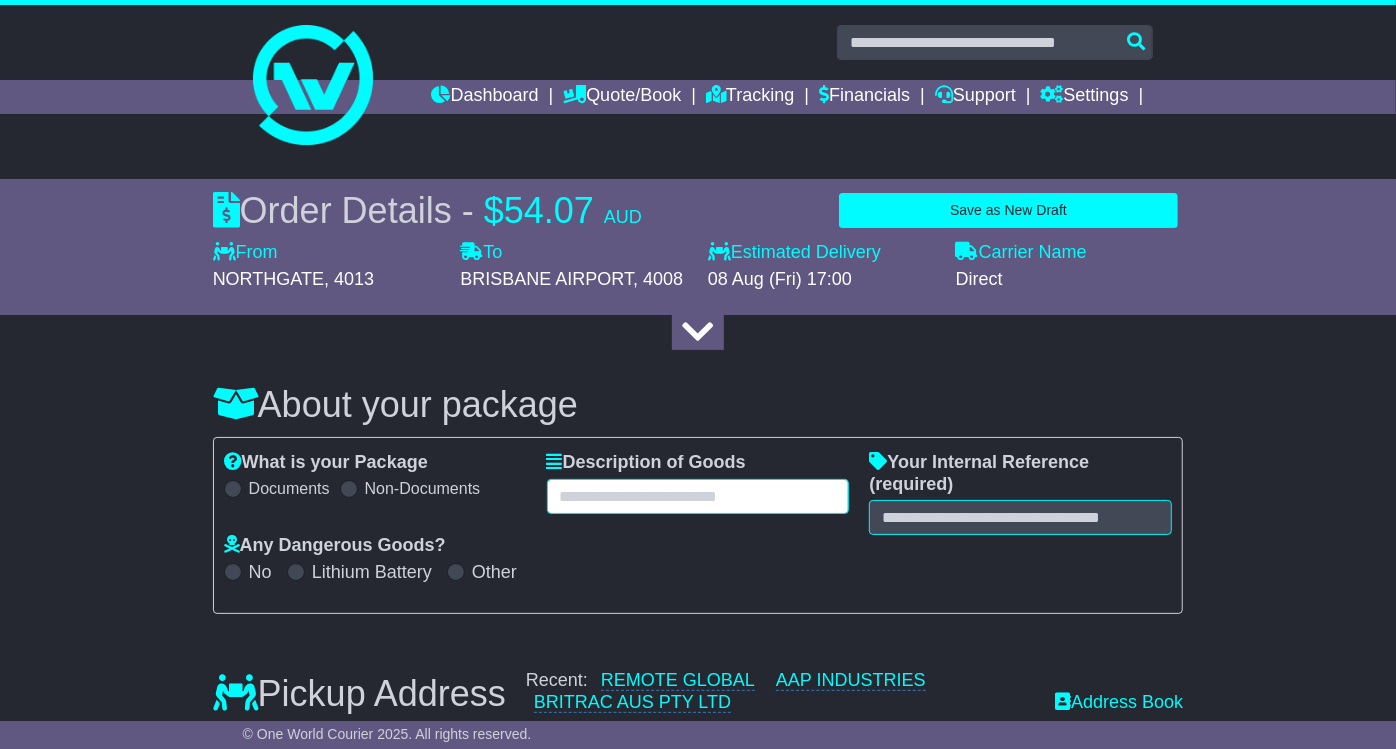 click at bounding box center (698, 496) 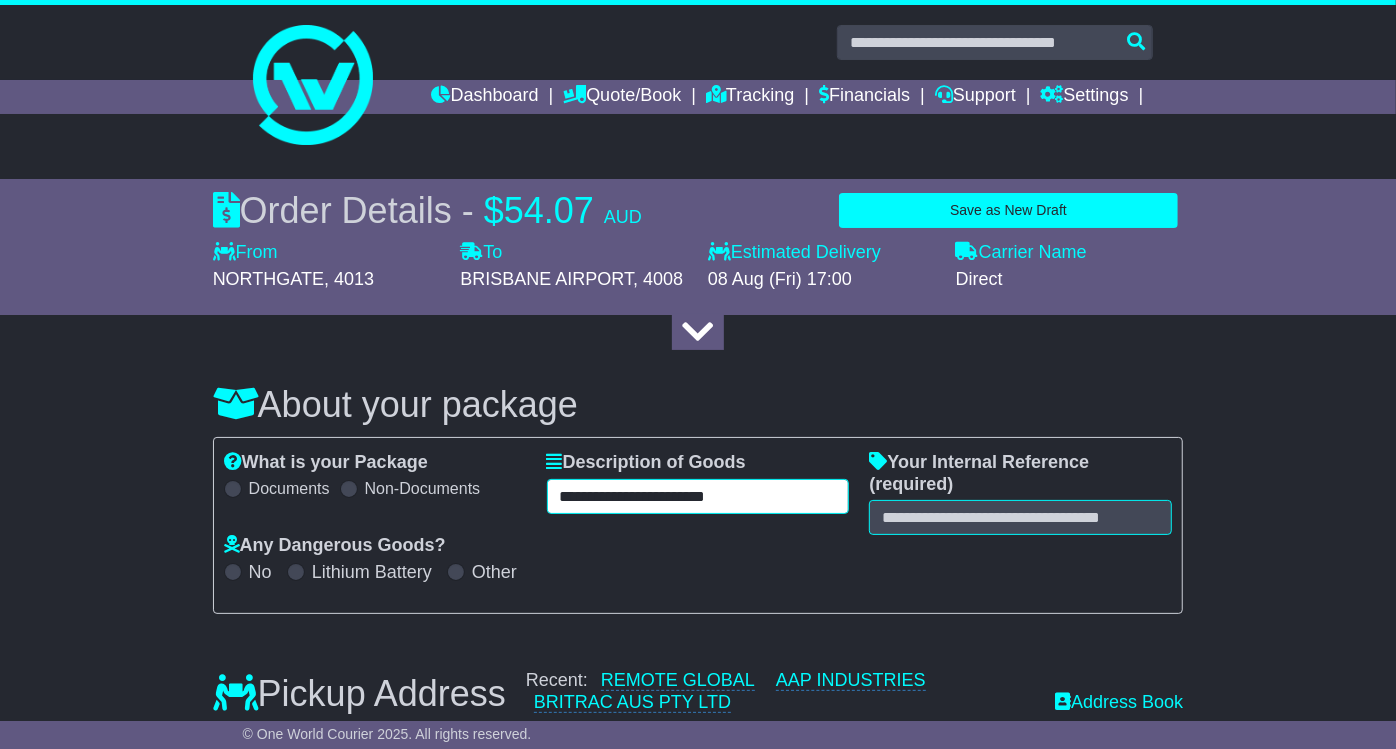 type on "**********" 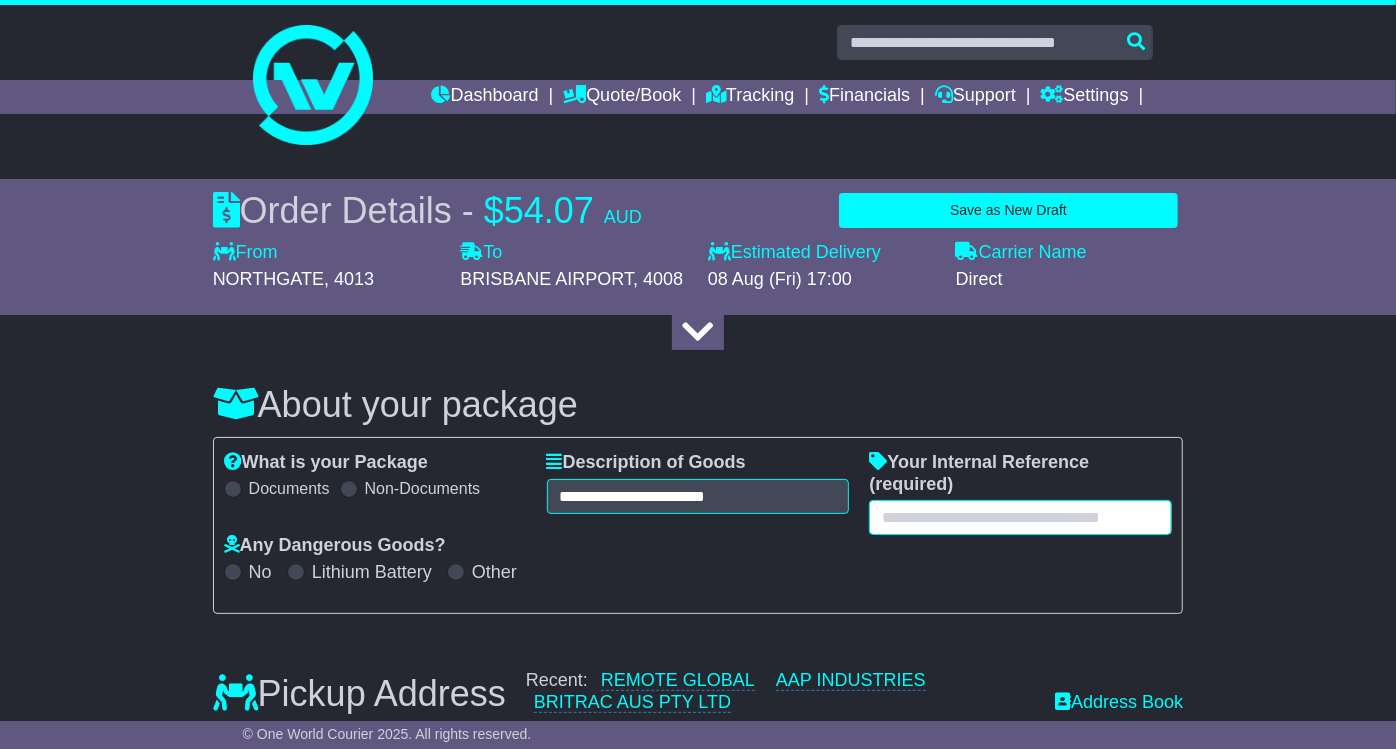 click at bounding box center [1020, 517] 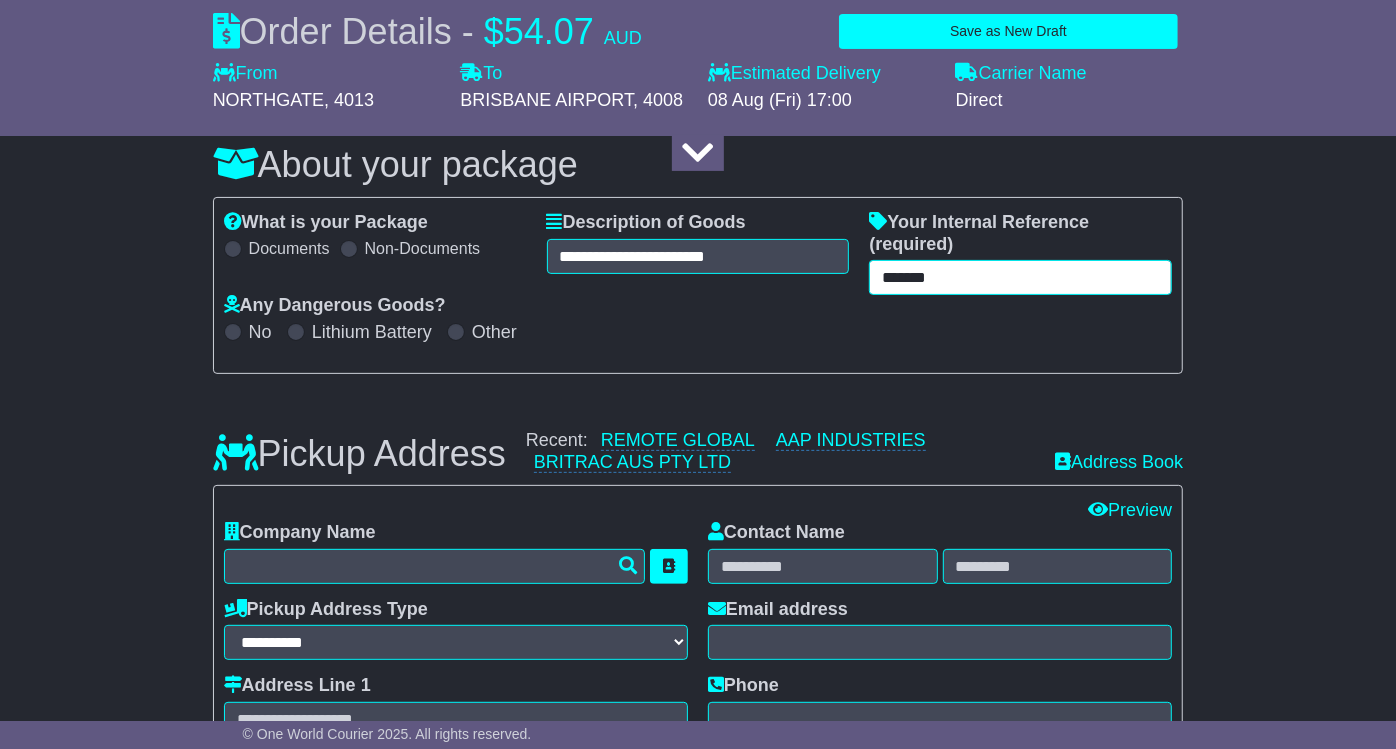 scroll, scrollTop: 333, scrollLeft: 0, axis: vertical 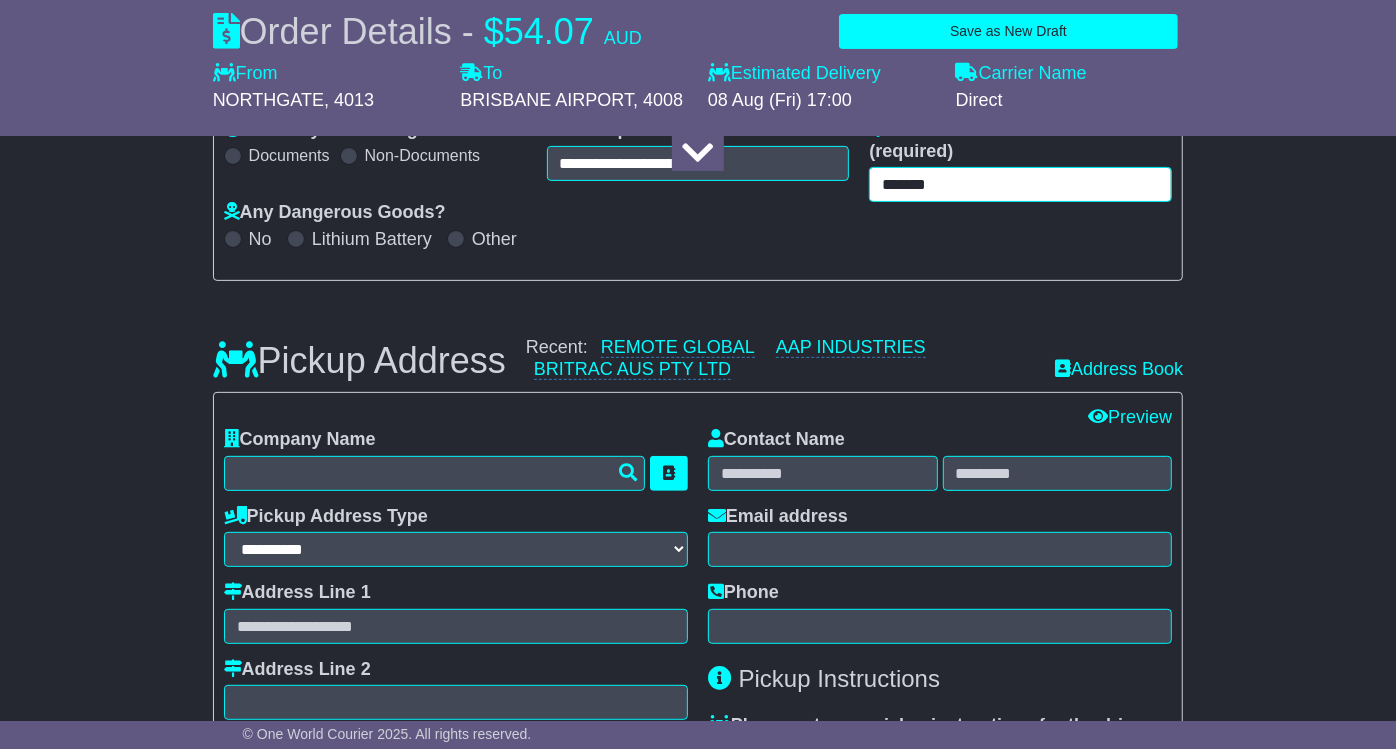 type on "*******" 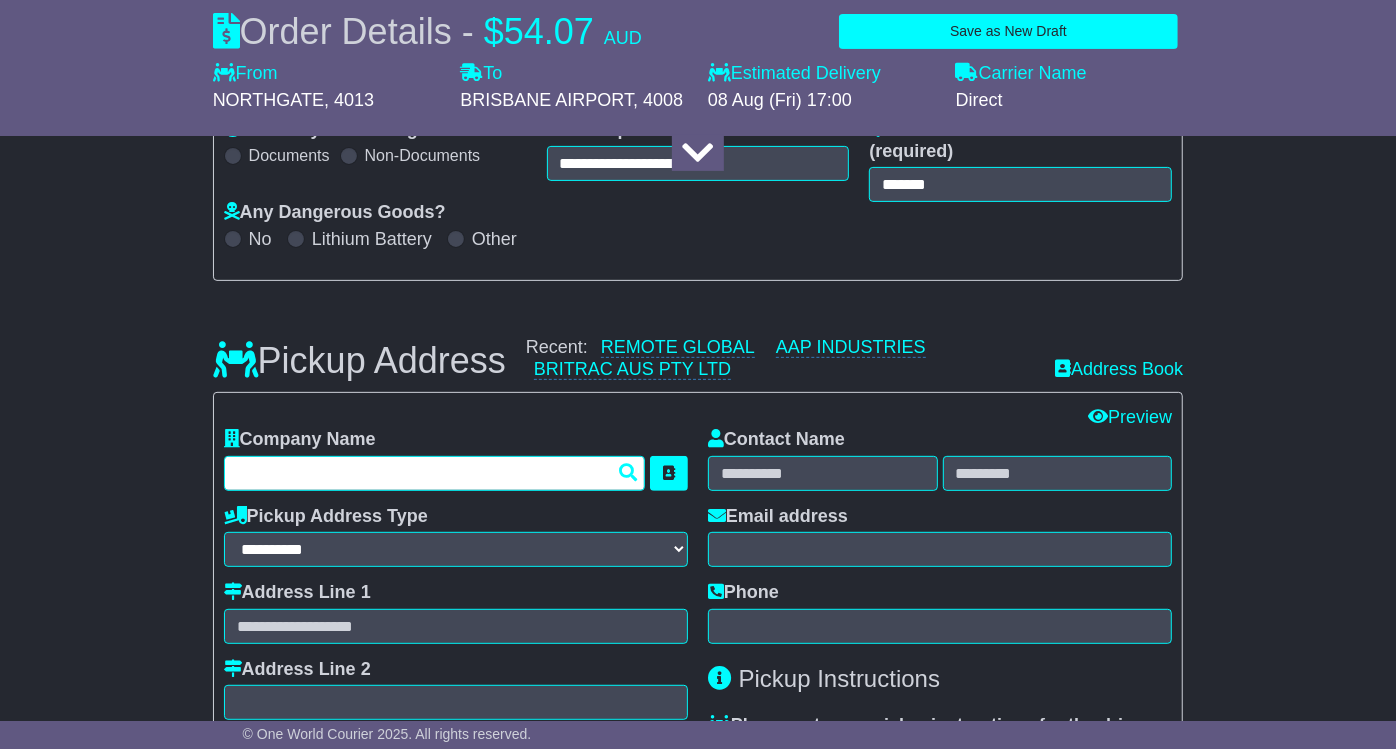 click at bounding box center [434, 473] 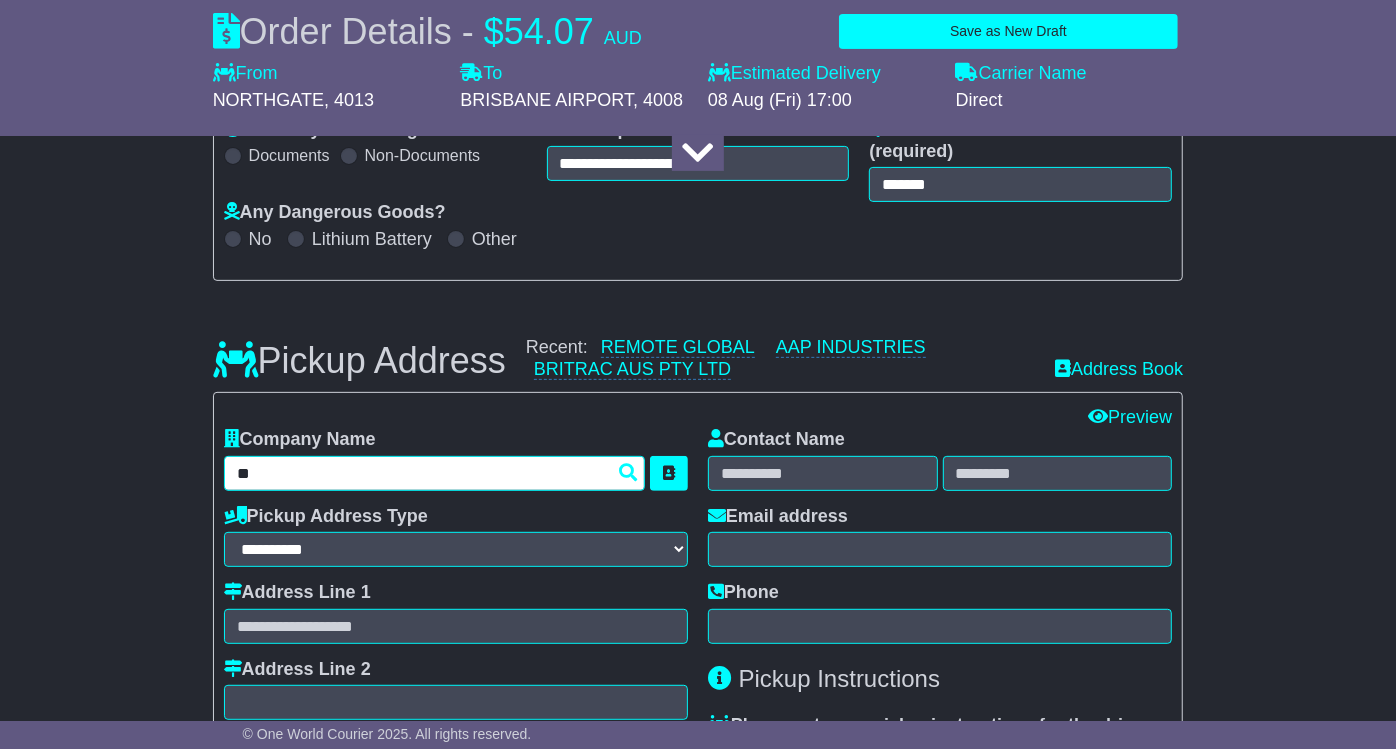 type on "***" 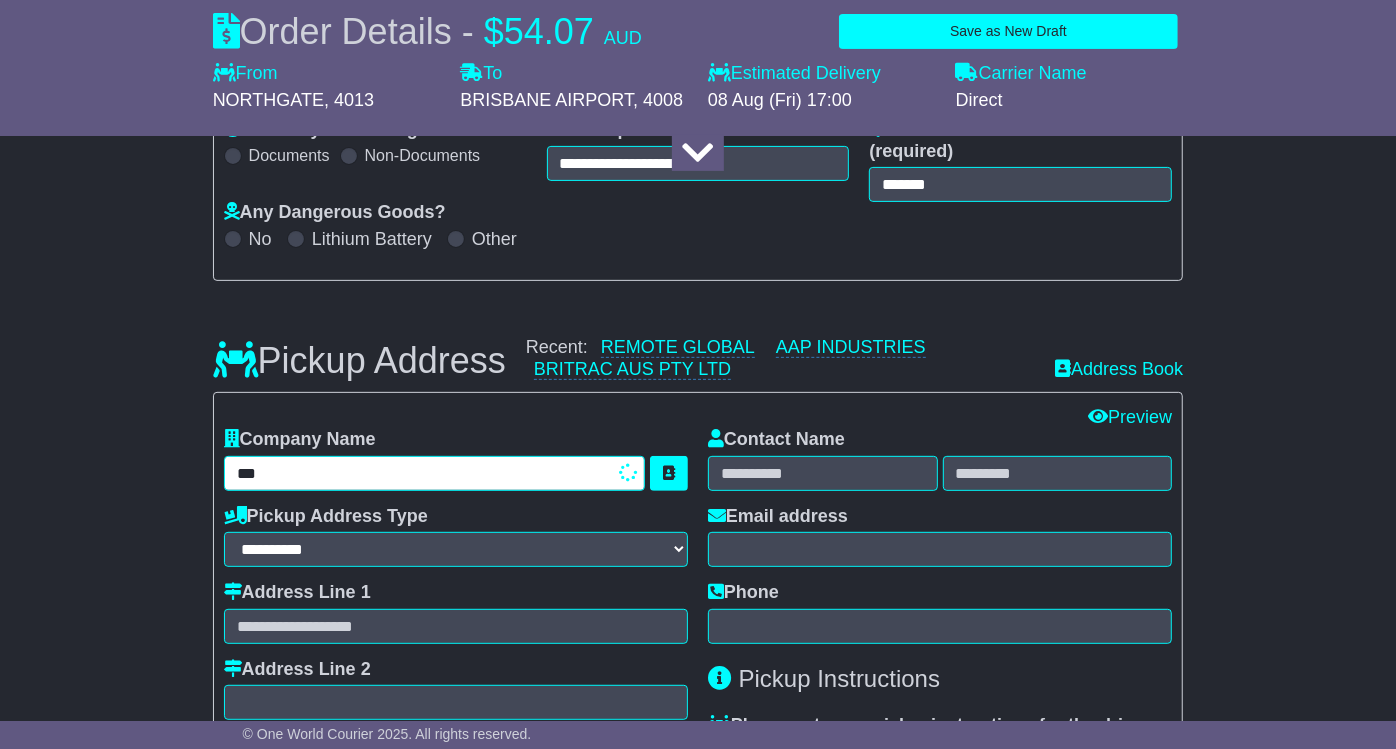 type on "**********" 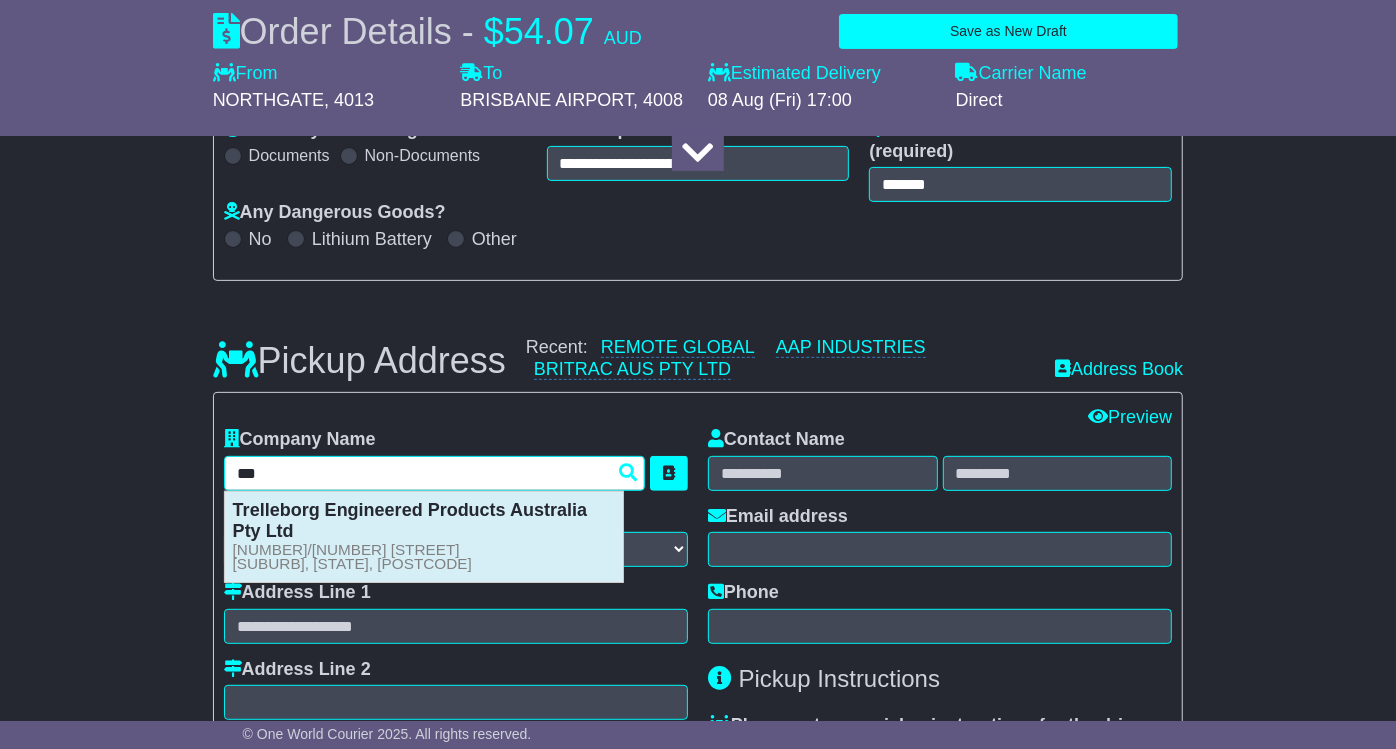 click on "Trelleborg Engineered Products Australia Pty Ltd" at bounding box center (410, 521) 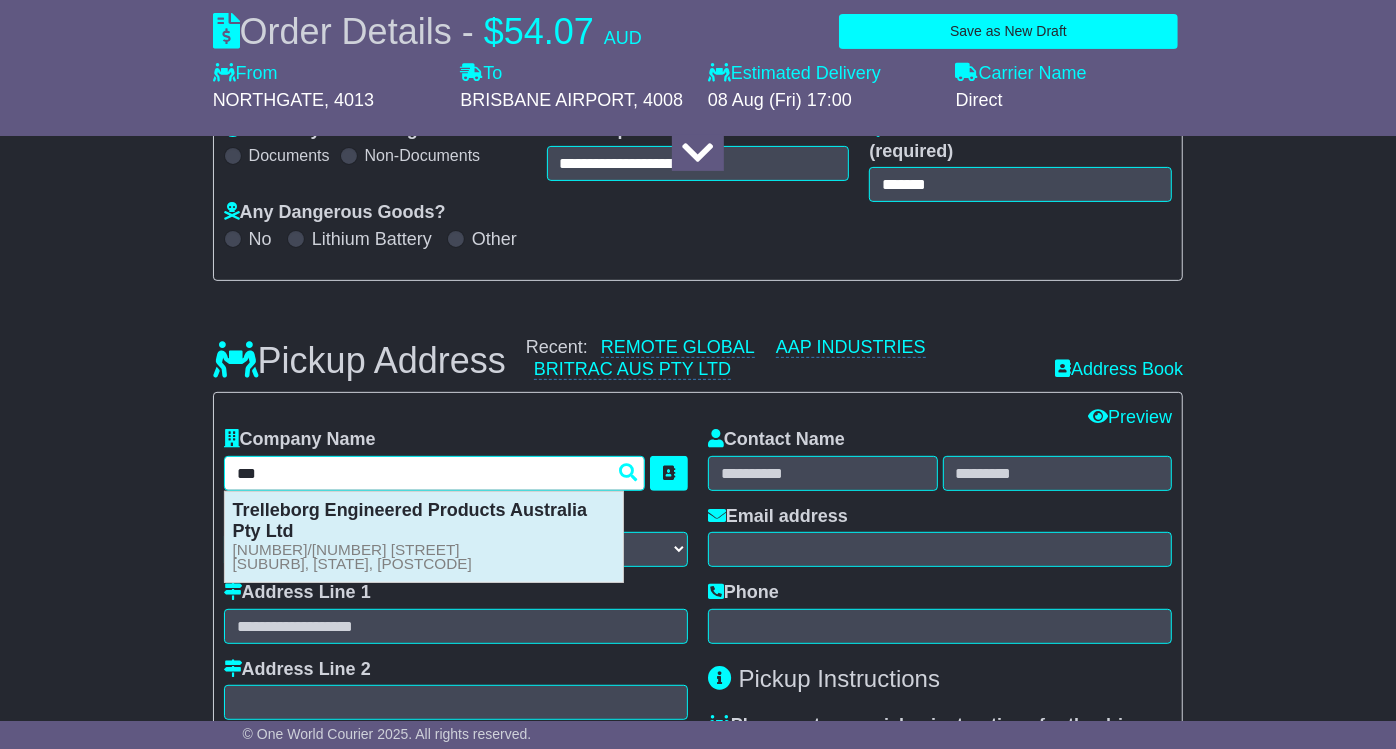 type on "**********" 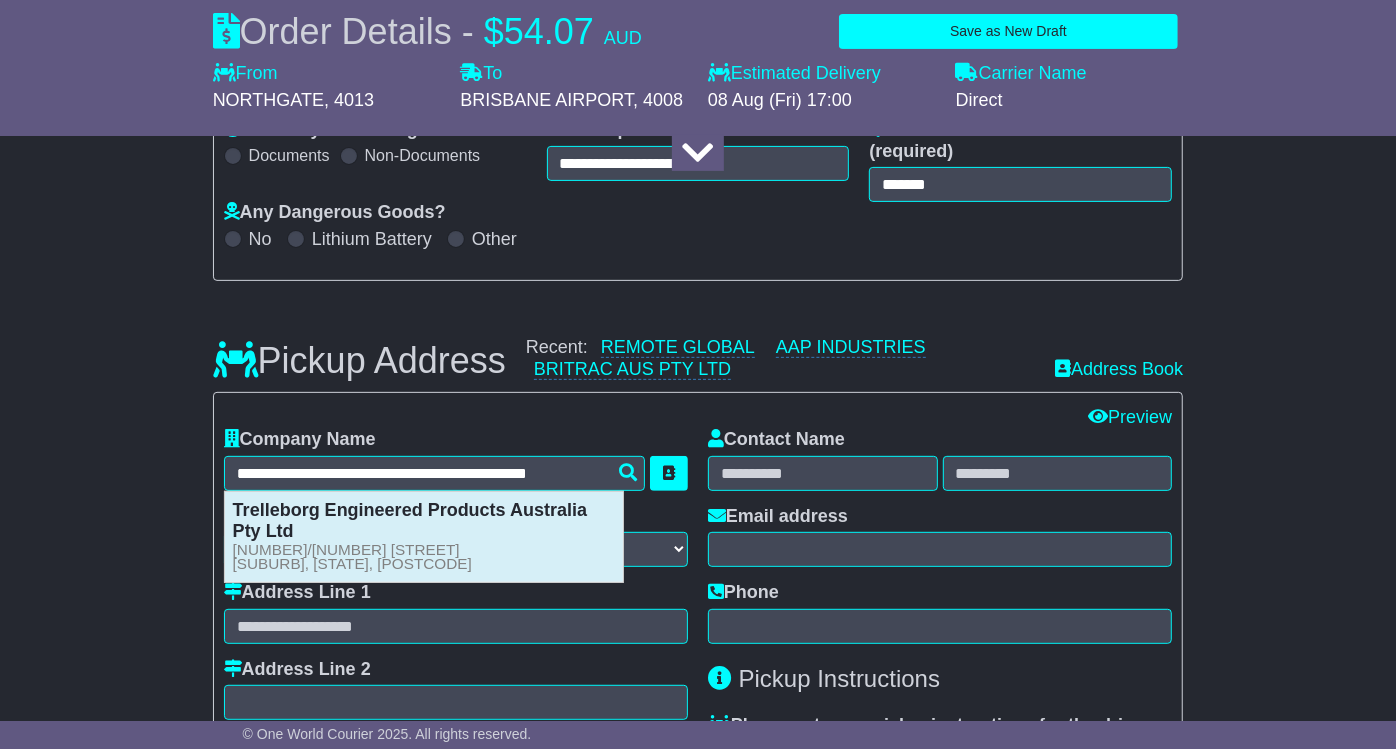 type 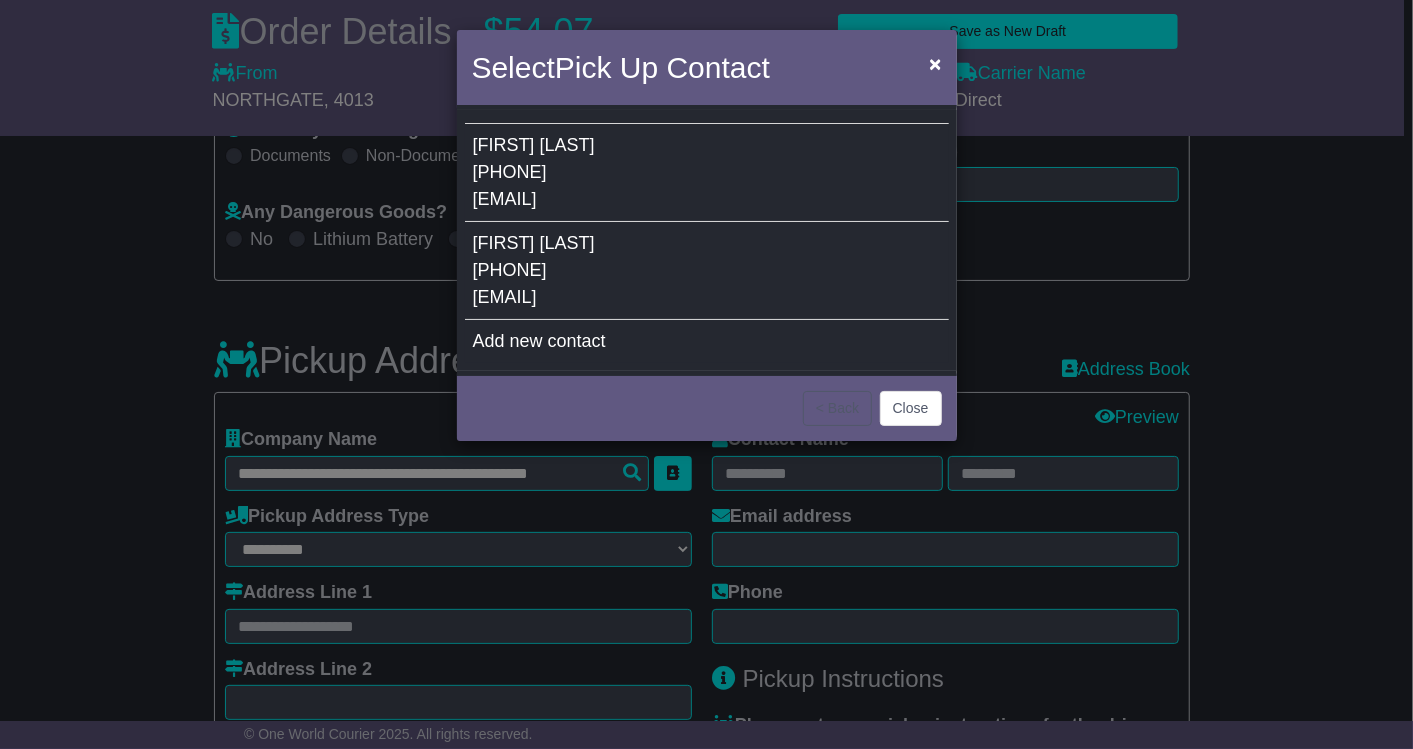 click on "0401 098 011" at bounding box center (510, 172) 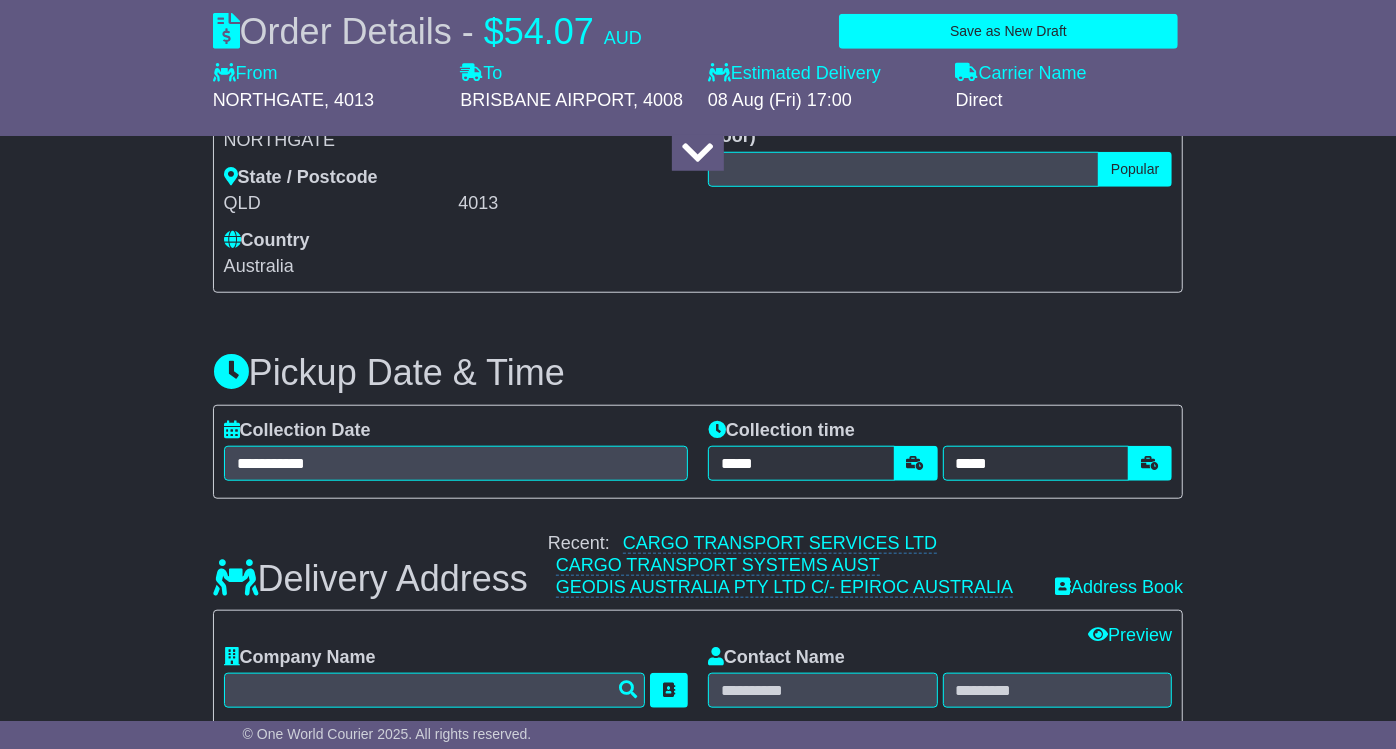 scroll, scrollTop: 1000, scrollLeft: 0, axis: vertical 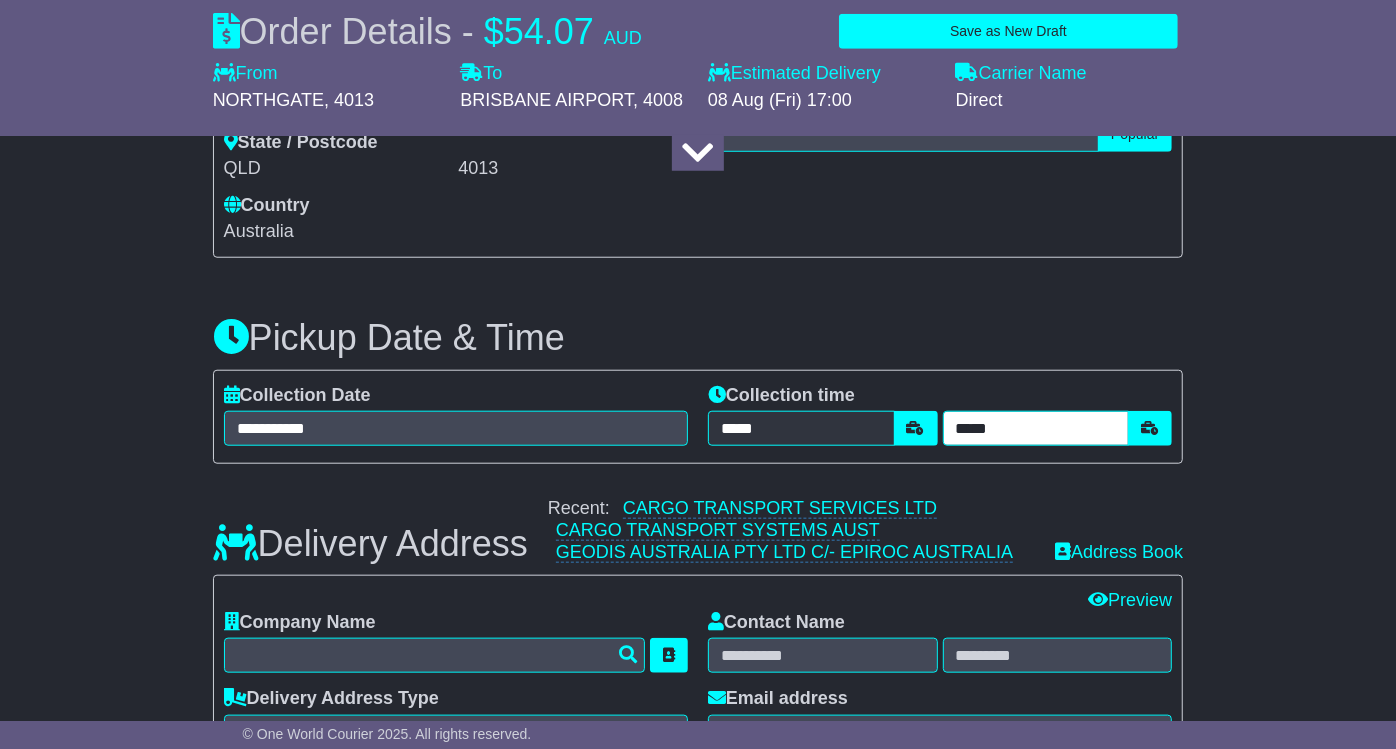 click on "*****" at bounding box center (1036, 428) 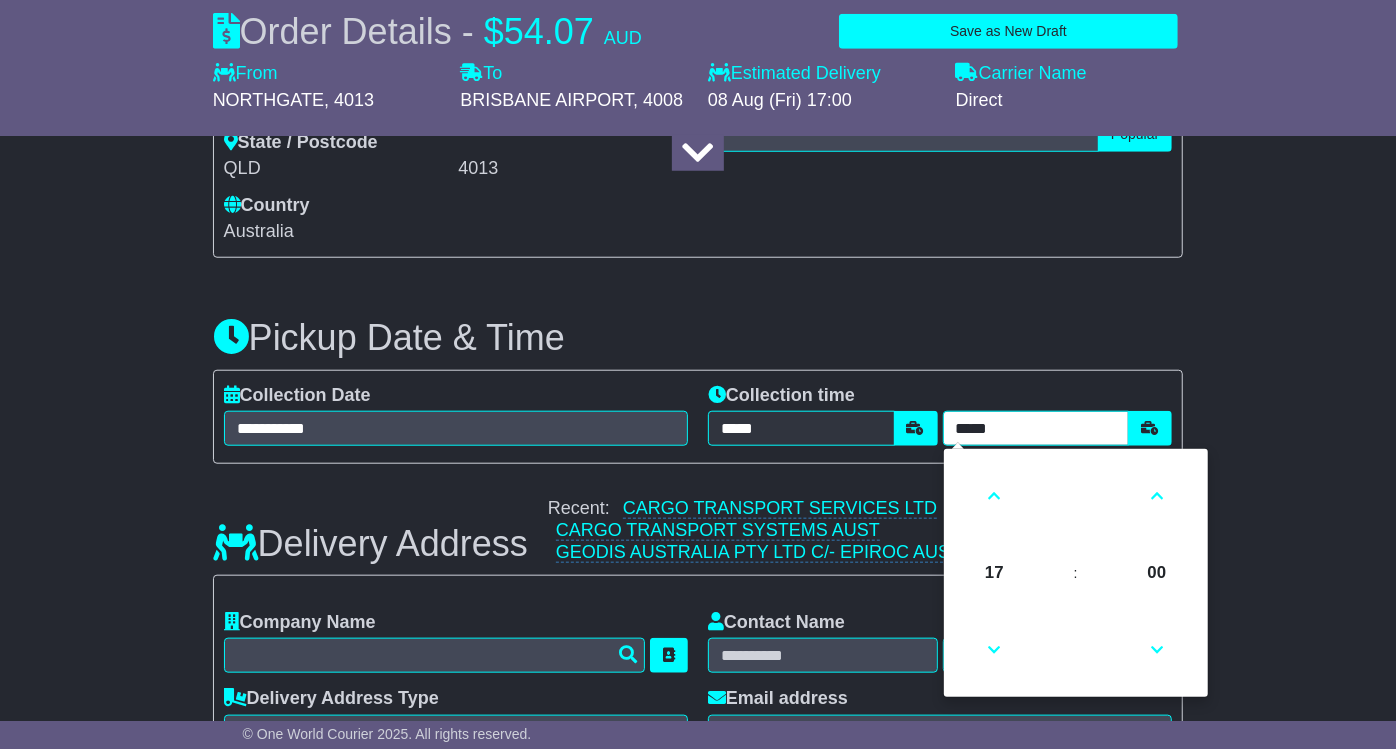 click on "17" at bounding box center (994, 573) 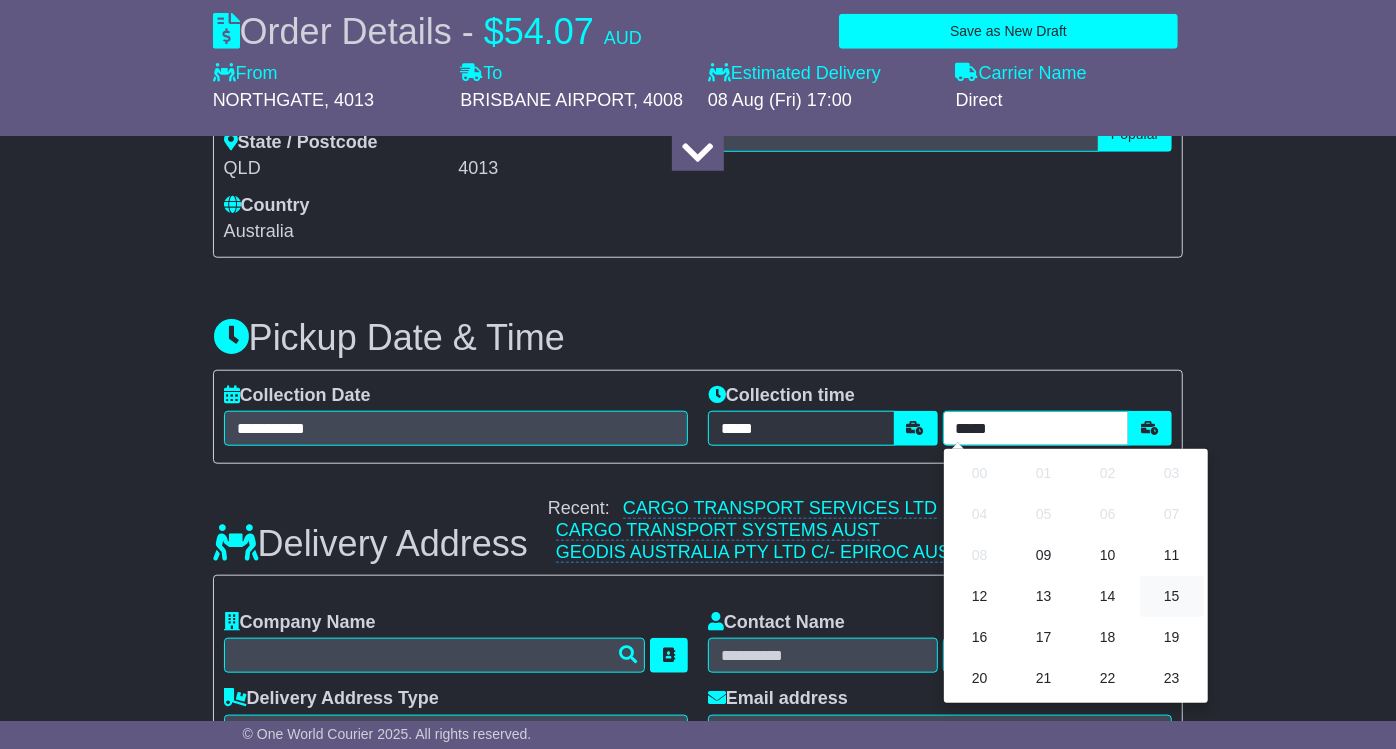 click on "15" at bounding box center (1172, 596) 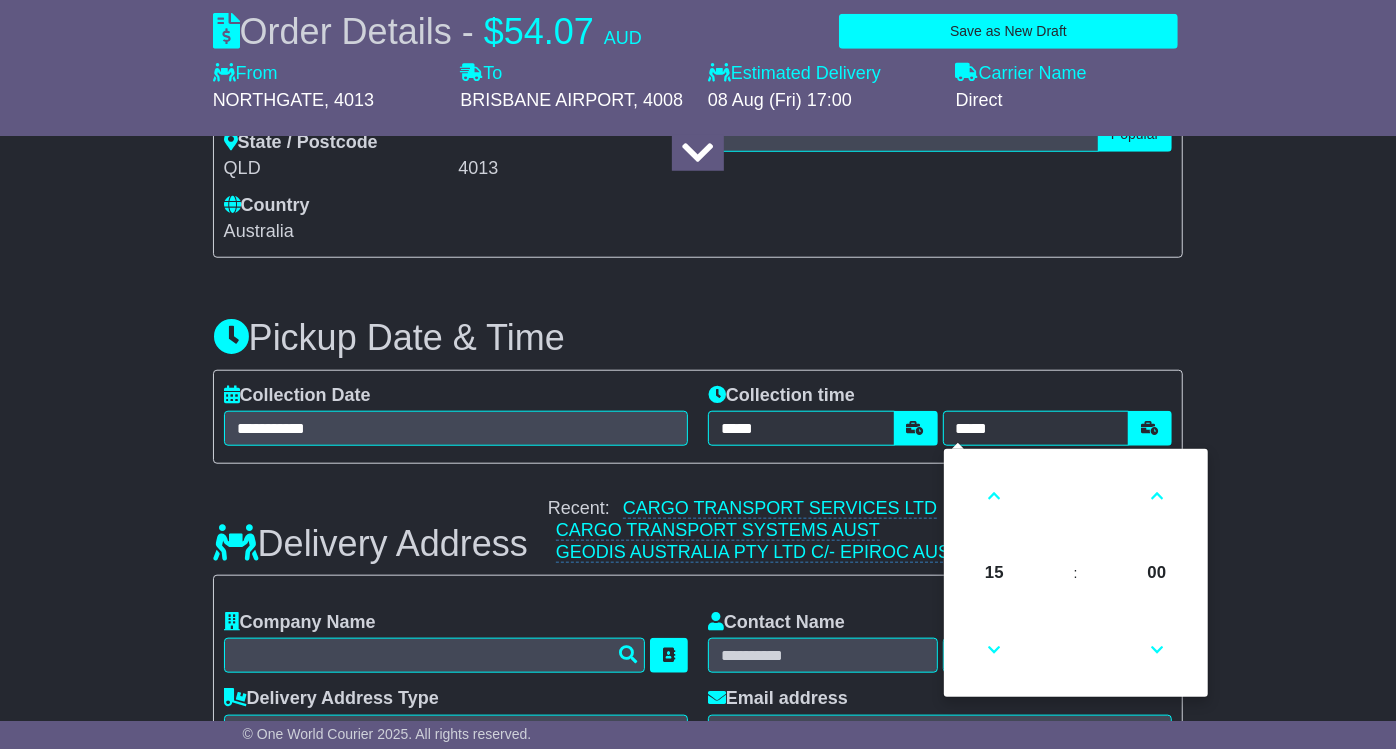 click on "**********" at bounding box center [698, 765] 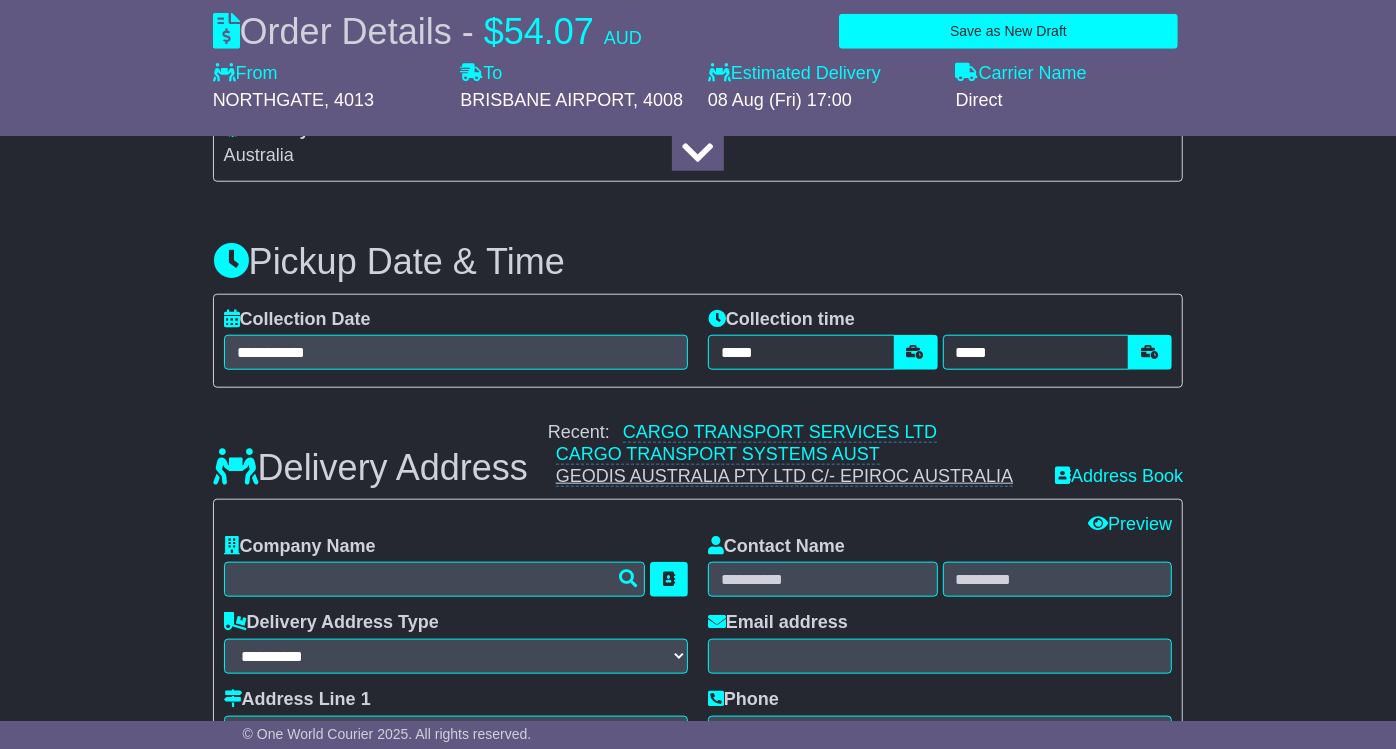scroll, scrollTop: 1111, scrollLeft: 0, axis: vertical 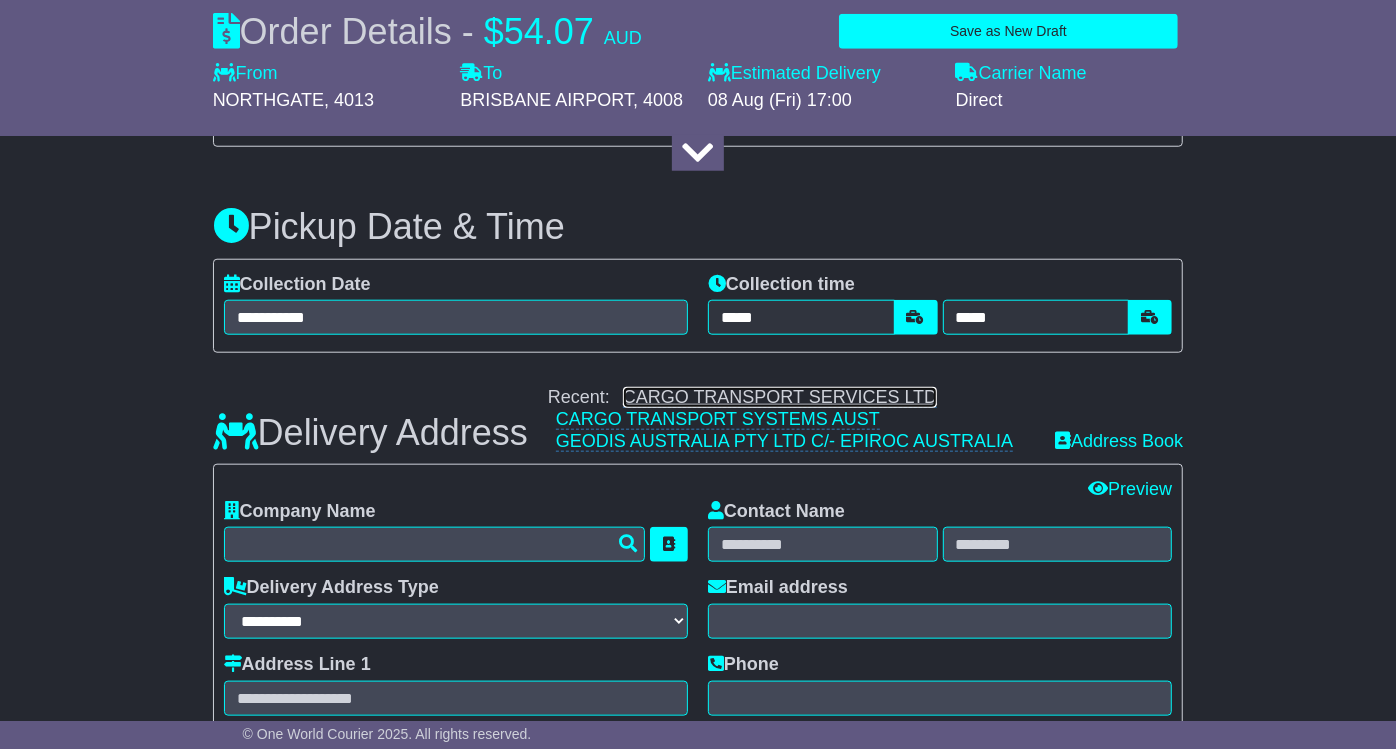 click on "CARGO TRANSPORT SERVICES LTD" at bounding box center [780, 397] 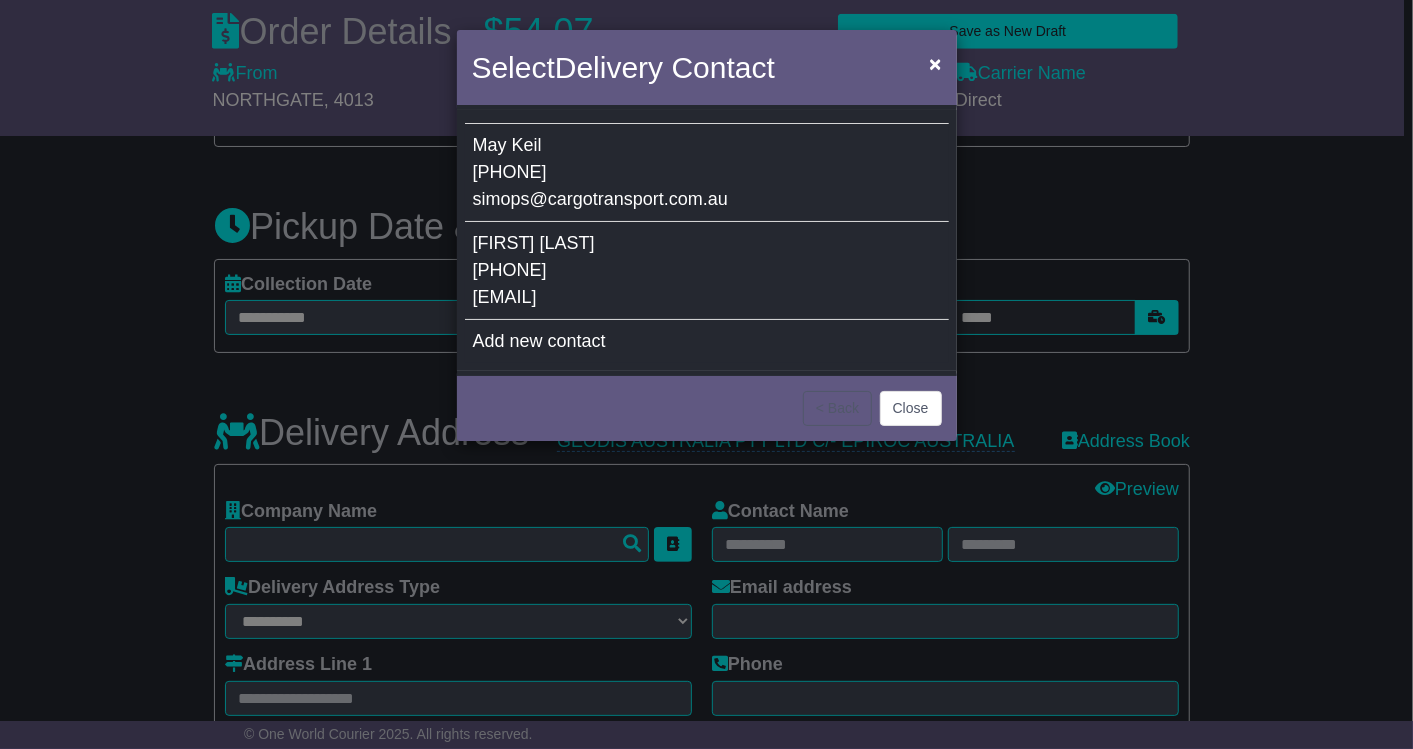 drag, startPoint x: 604, startPoint y: 282, endPoint x: 634, endPoint y: 318, distance: 46.8615 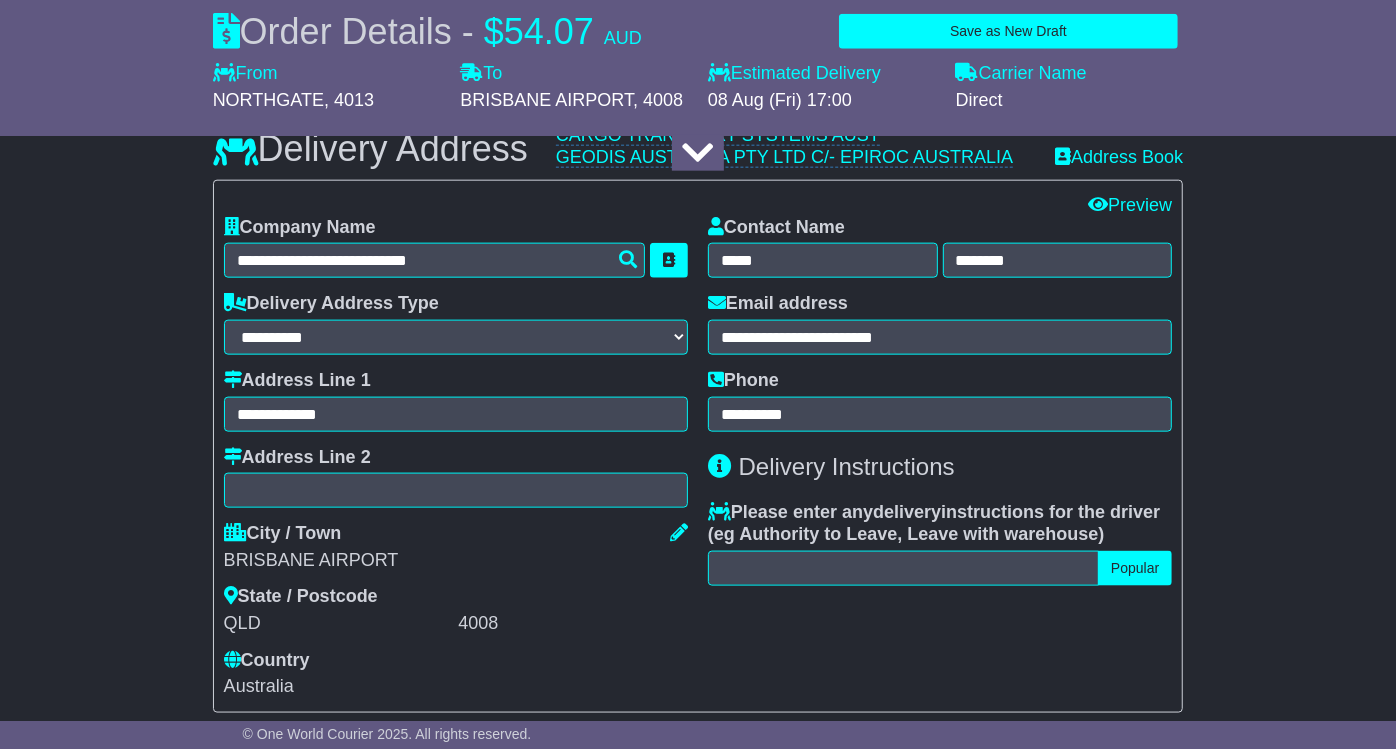 scroll, scrollTop: 1666, scrollLeft: 0, axis: vertical 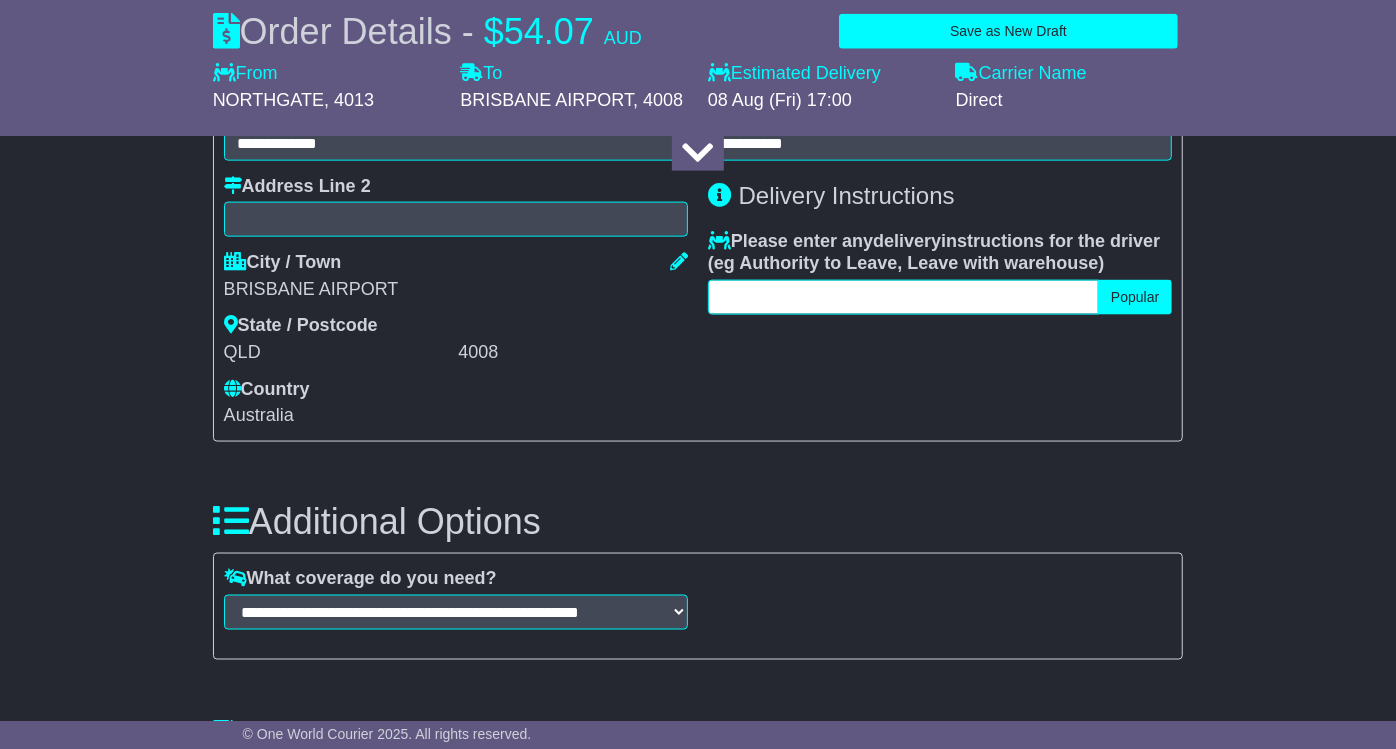 click at bounding box center (903, 297) 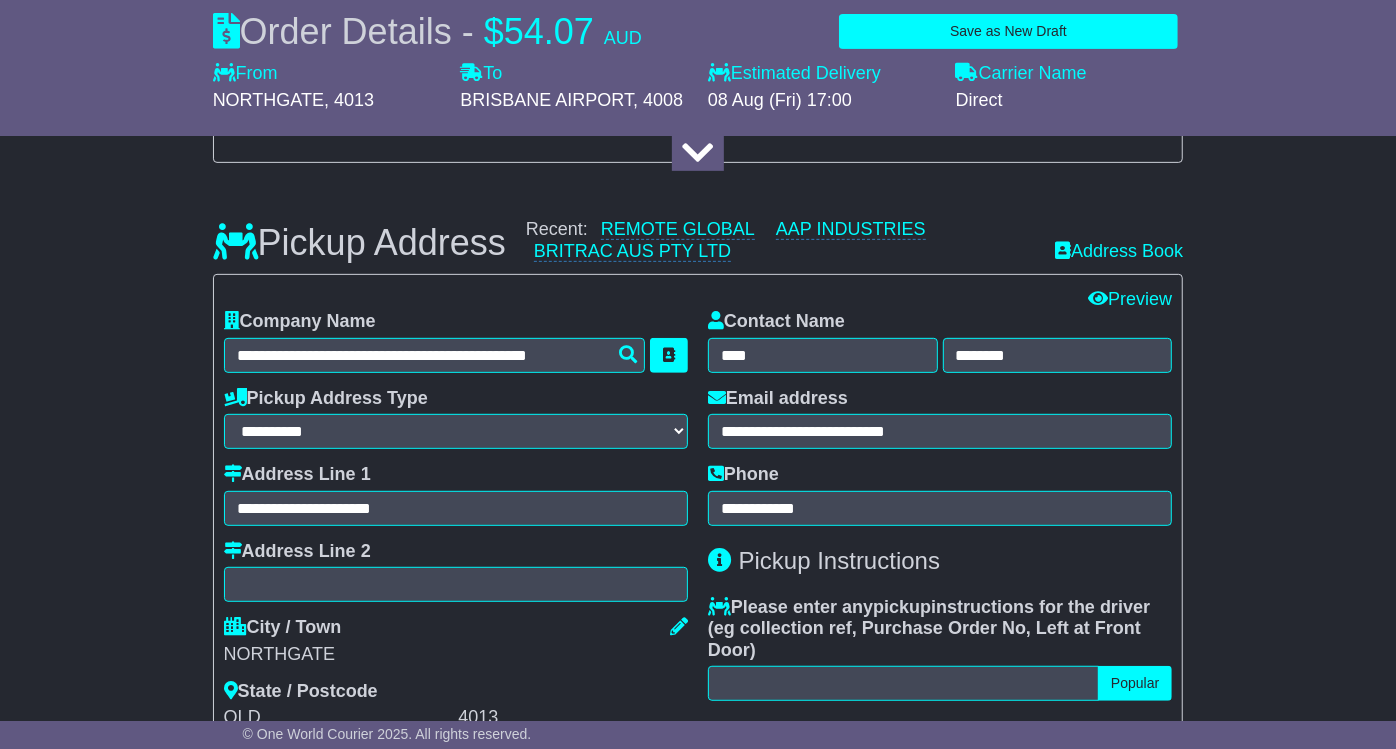 scroll, scrollTop: 333, scrollLeft: 0, axis: vertical 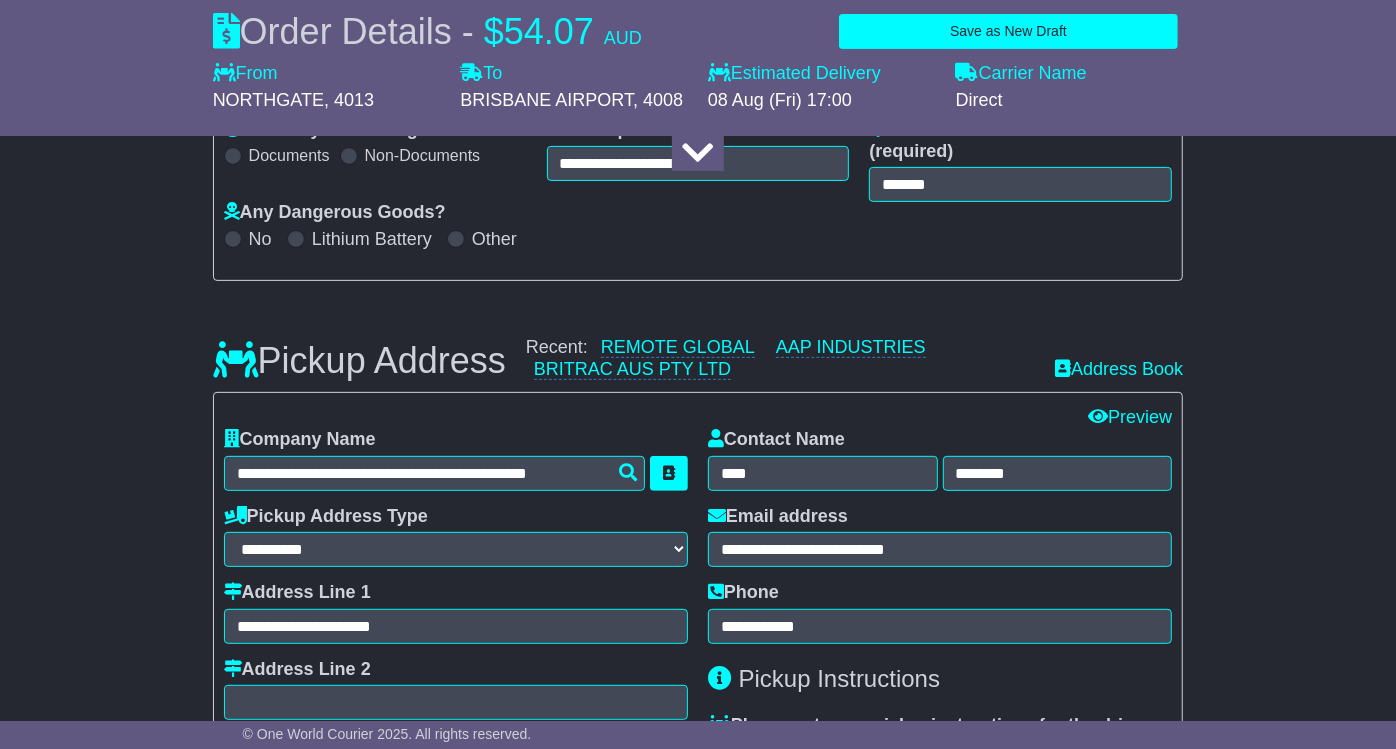 type on "*******" 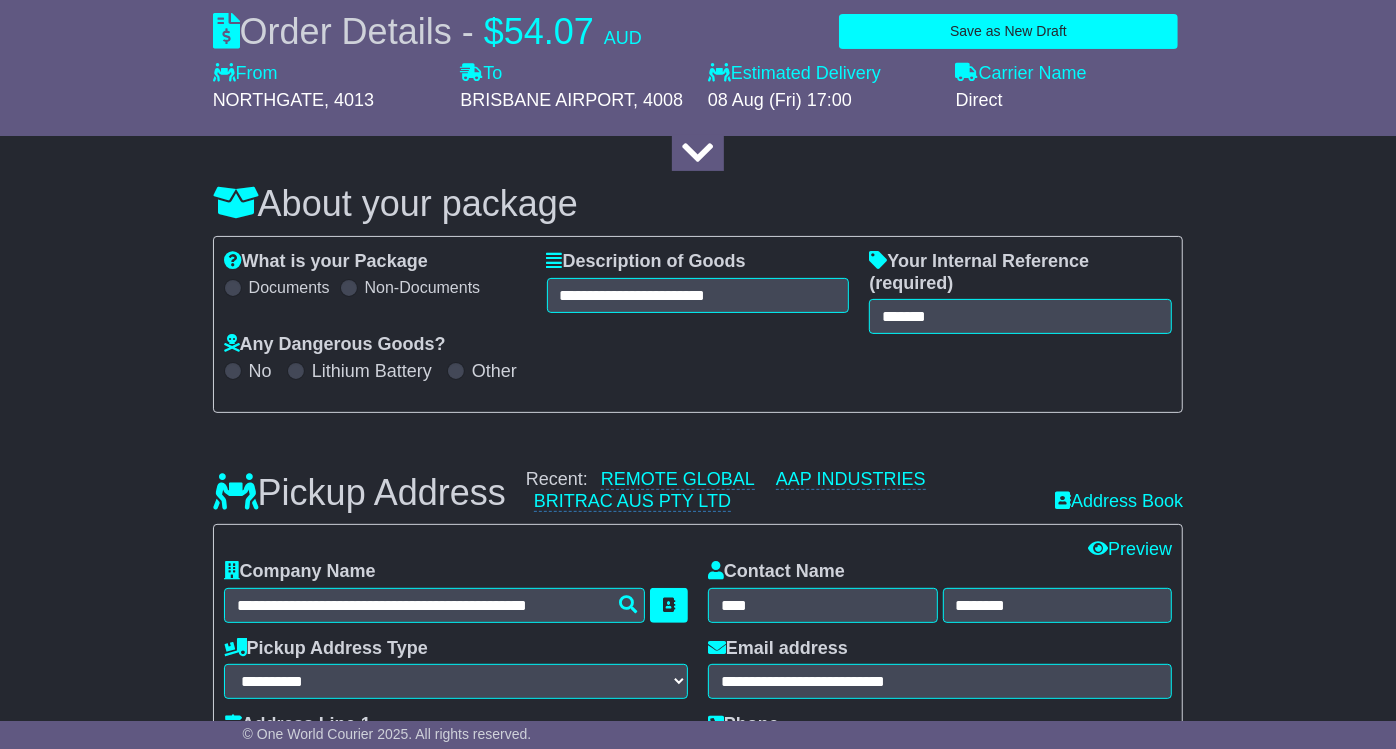 scroll, scrollTop: 555, scrollLeft: 0, axis: vertical 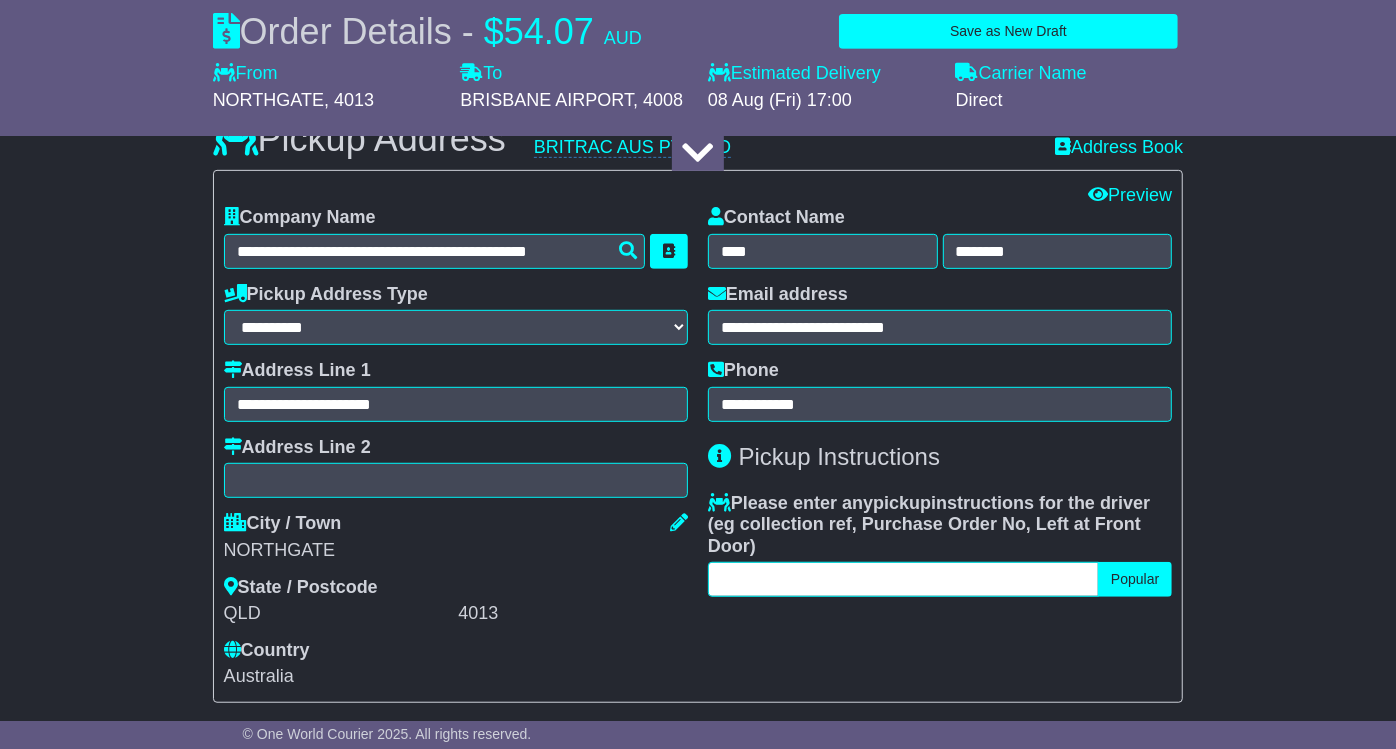 click at bounding box center (903, 579) 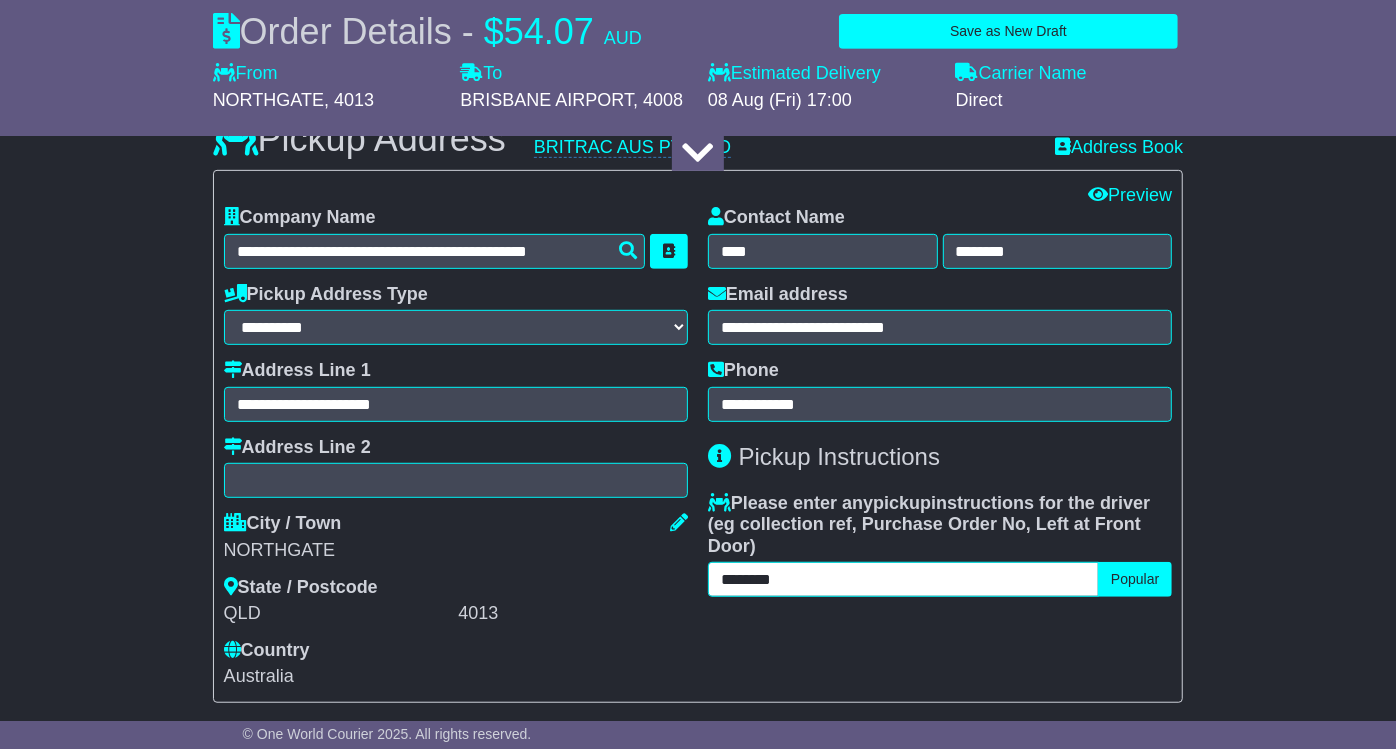 type on "********" 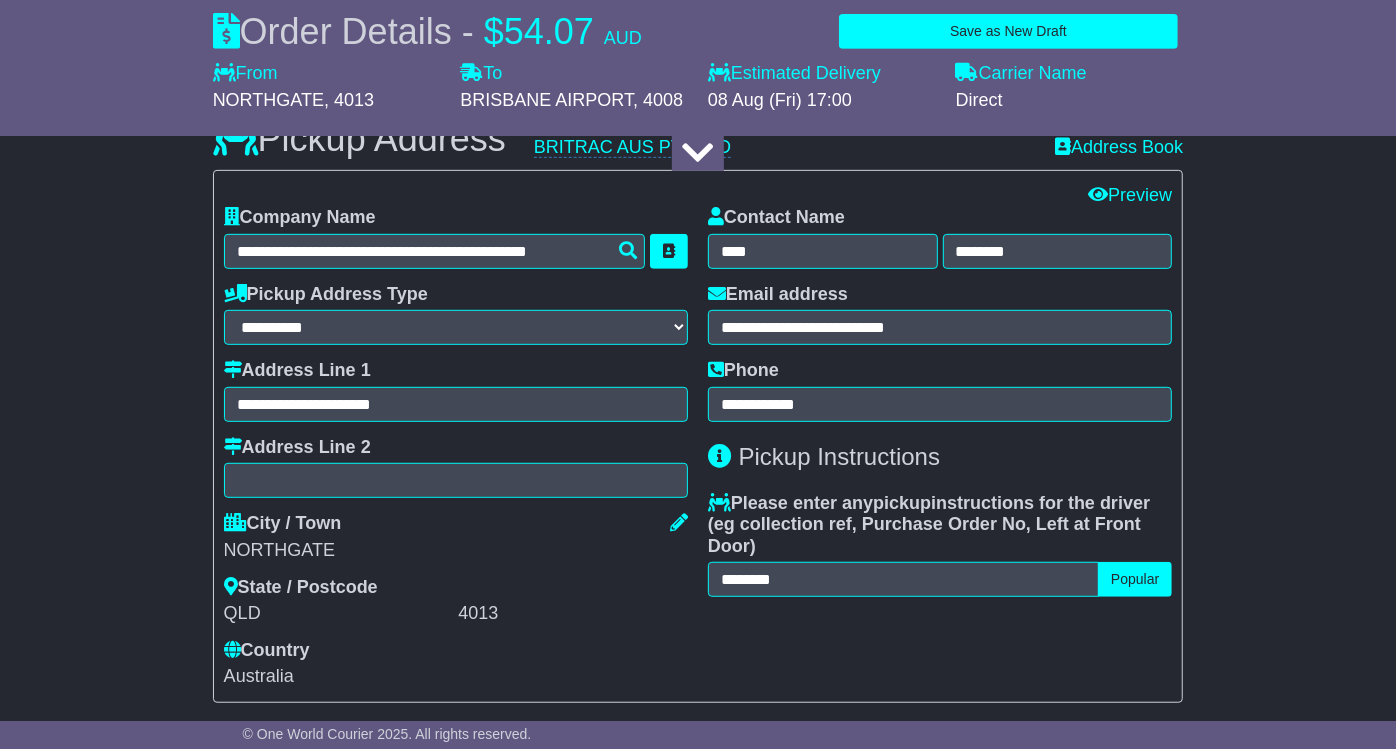 click on "**********" at bounding box center (698, 1210) 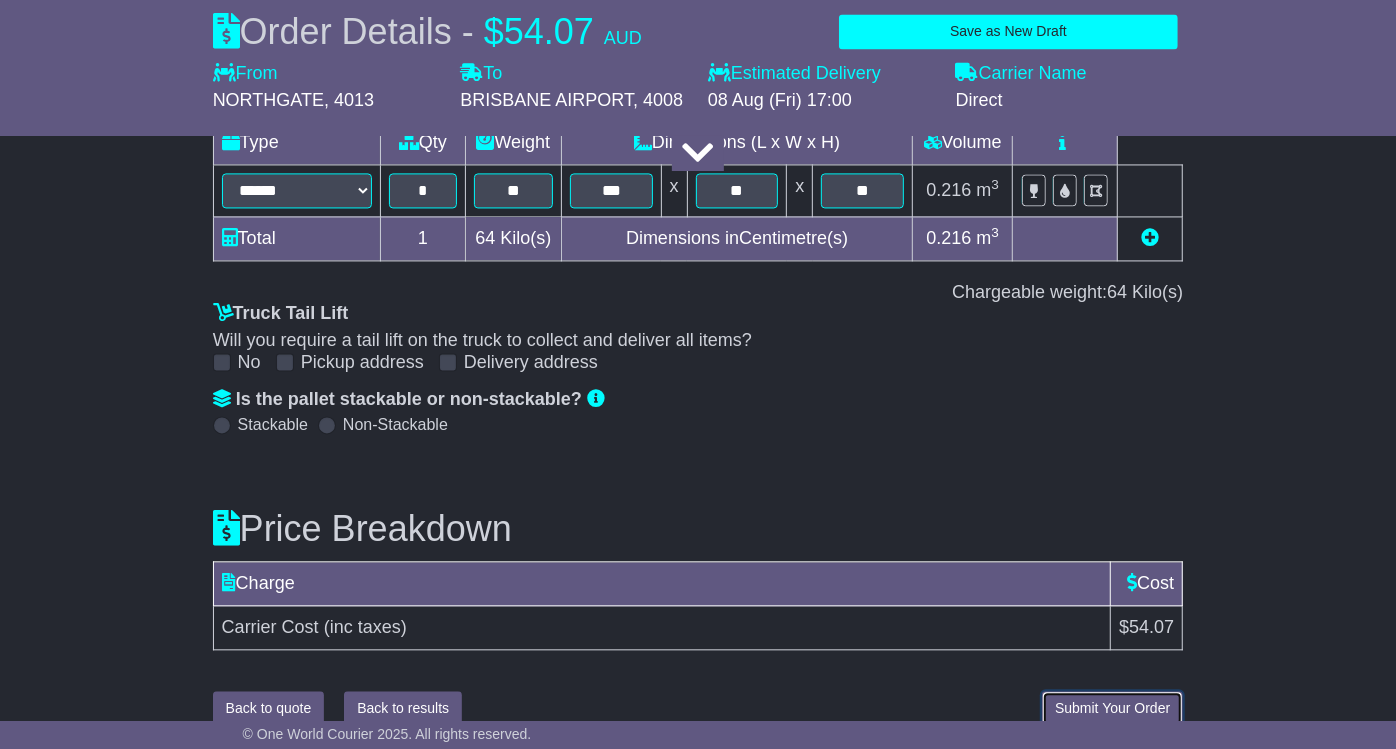 click on "Submit Your Order" at bounding box center [1112, 708] 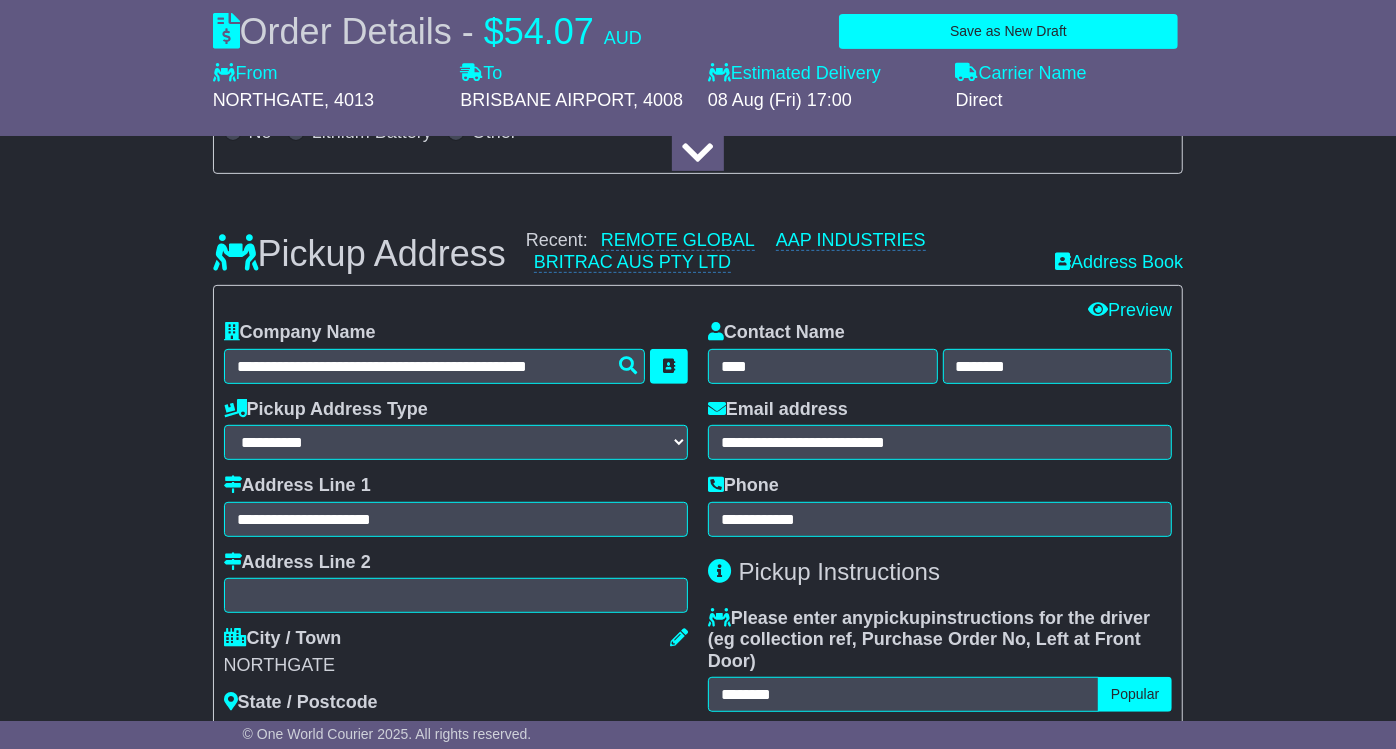 scroll, scrollTop: 278, scrollLeft: 0, axis: vertical 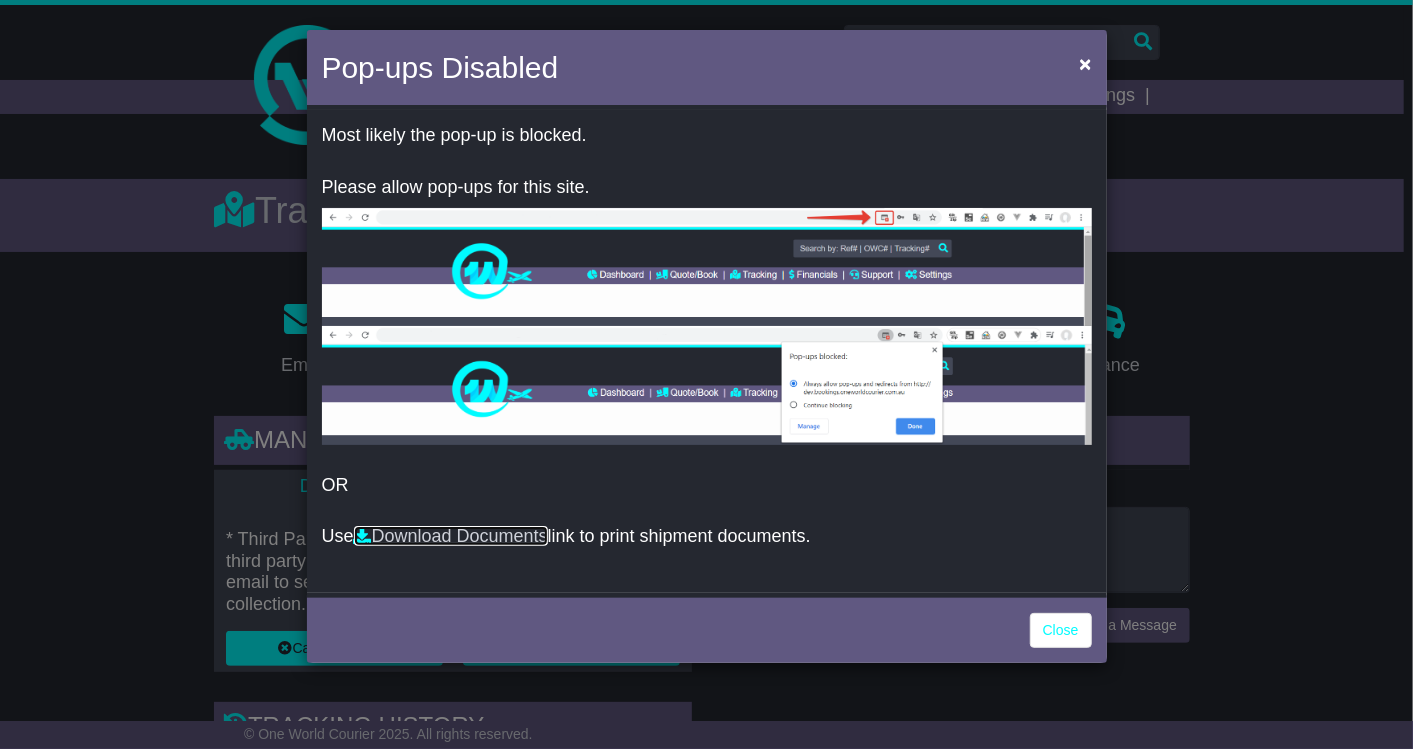click on "Download Documents" at bounding box center [451, 536] 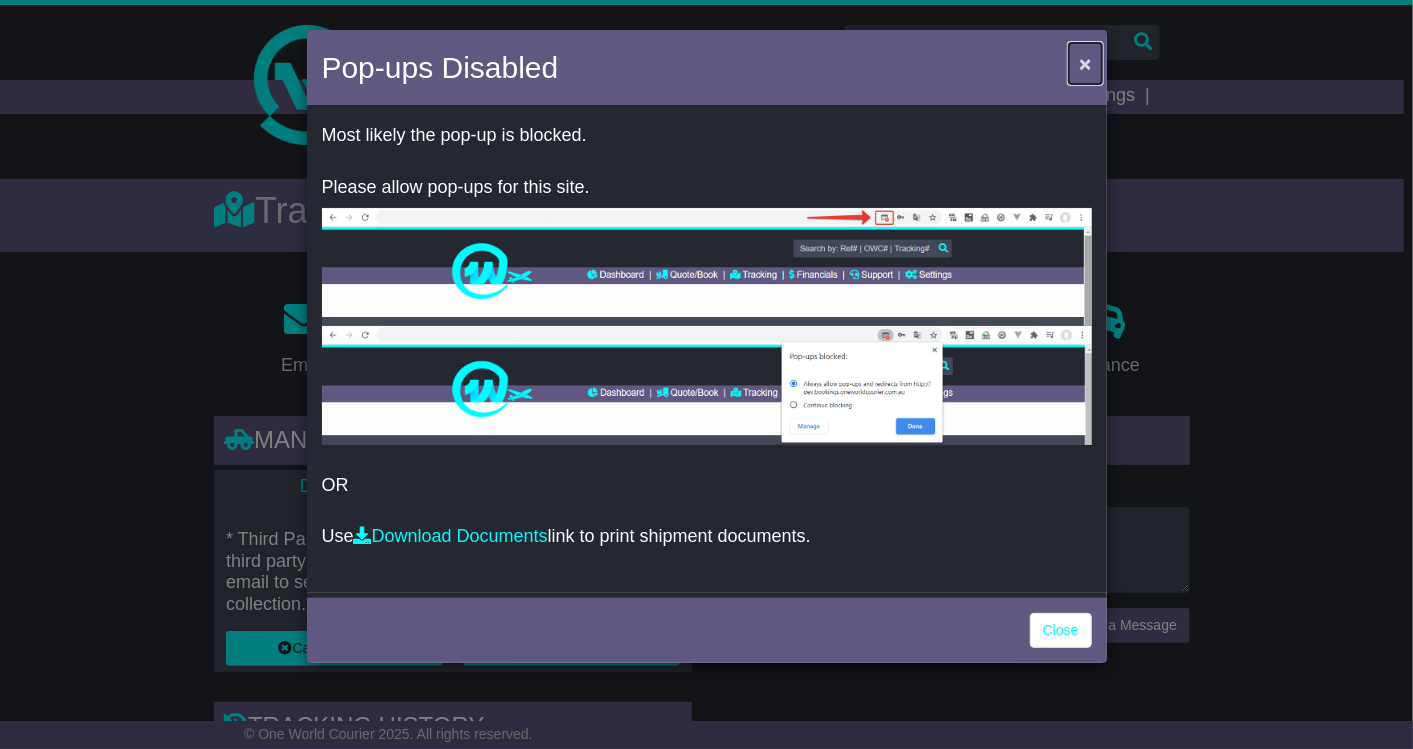 click on "×" at bounding box center (1085, 63) 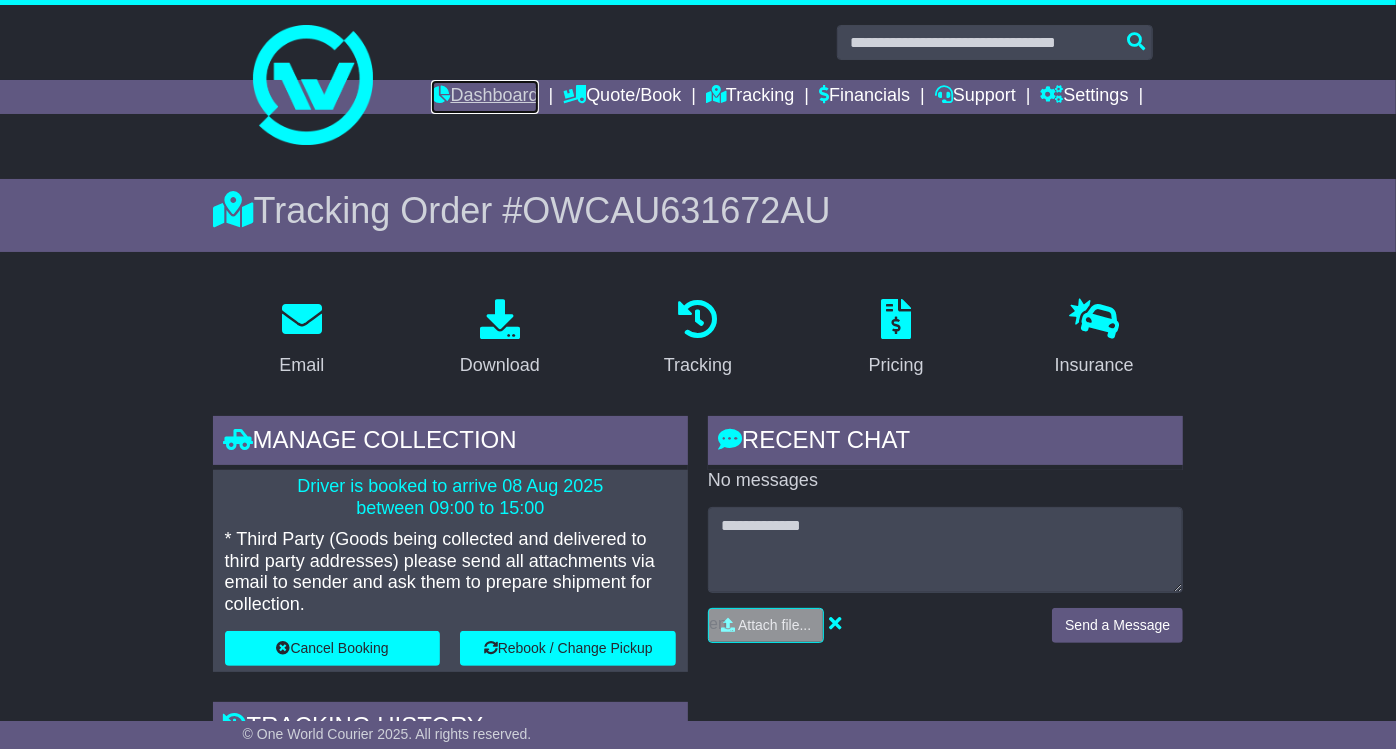 drag, startPoint x: 457, startPoint y: 99, endPoint x: 499, endPoint y: 93, distance: 42.426407 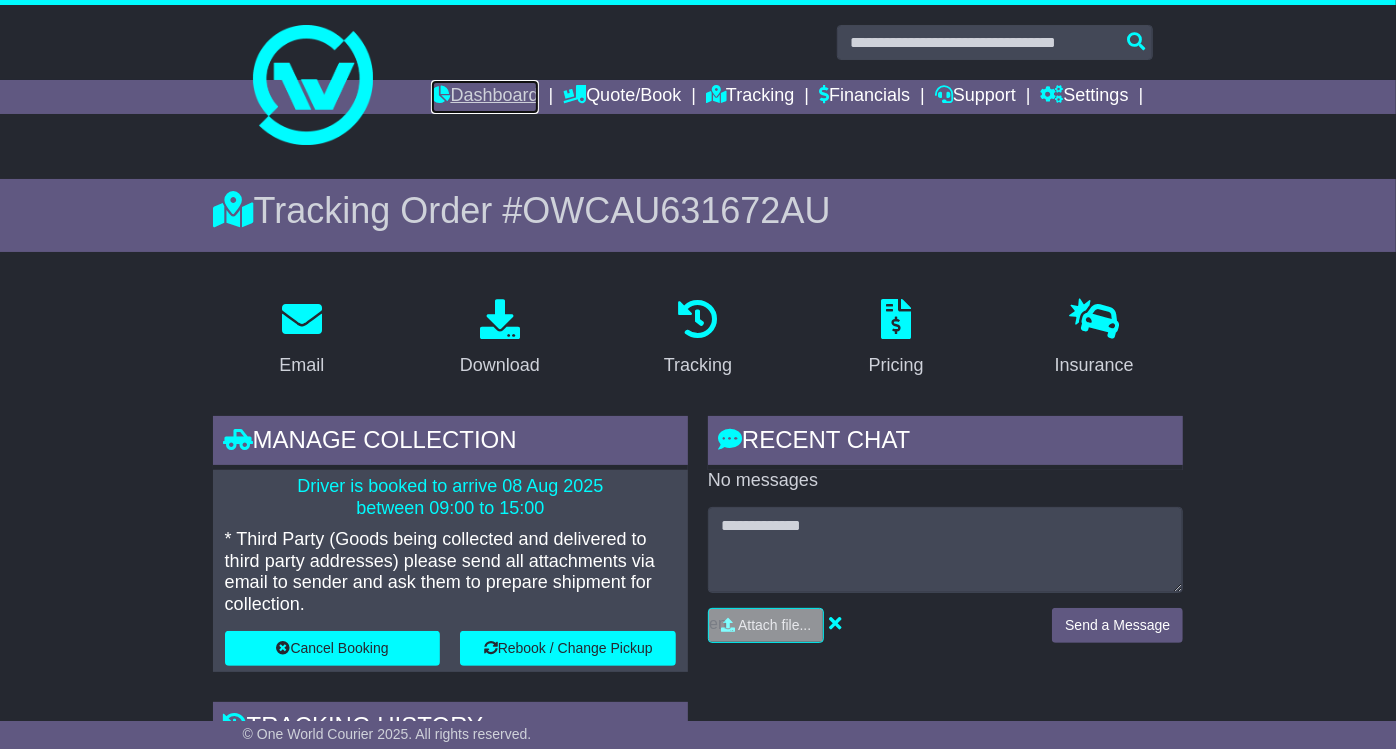 click on "Dashboard" at bounding box center (484, 97) 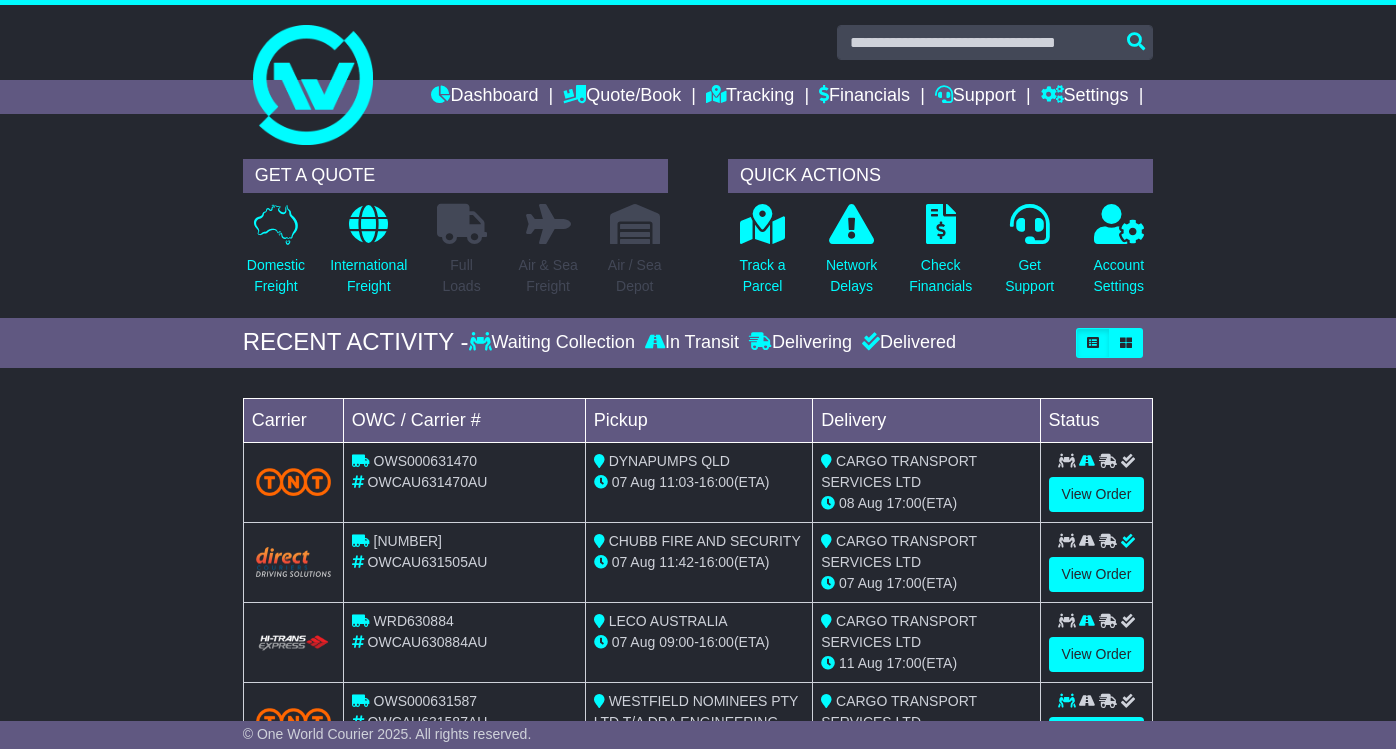 scroll, scrollTop: 0, scrollLeft: 0, axis: both 